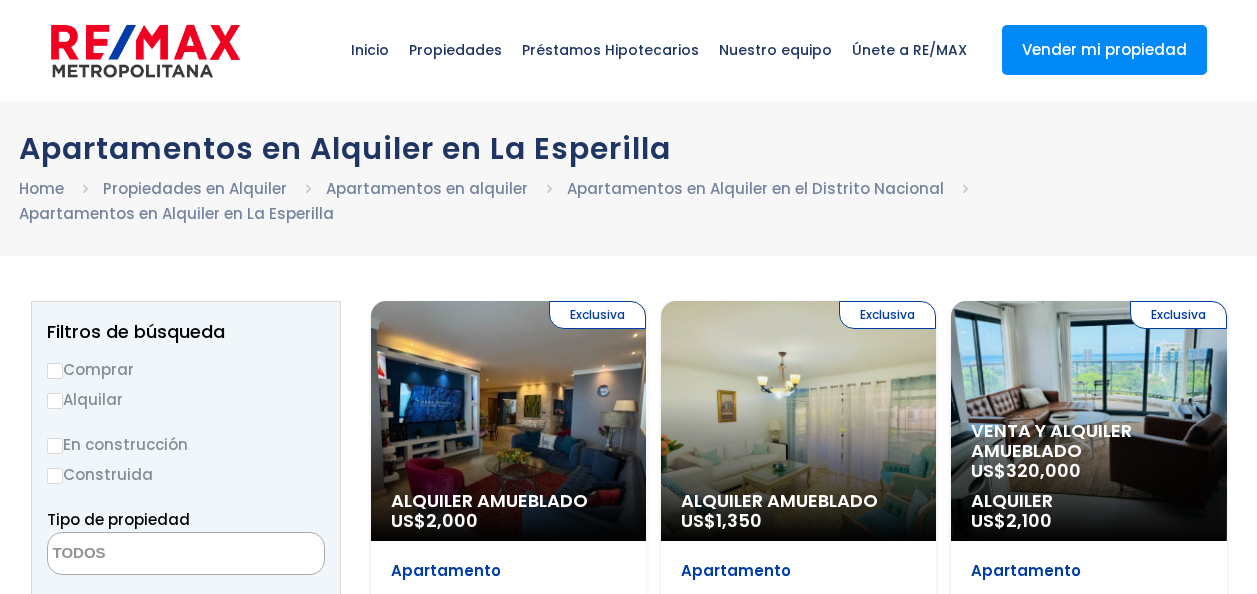 select 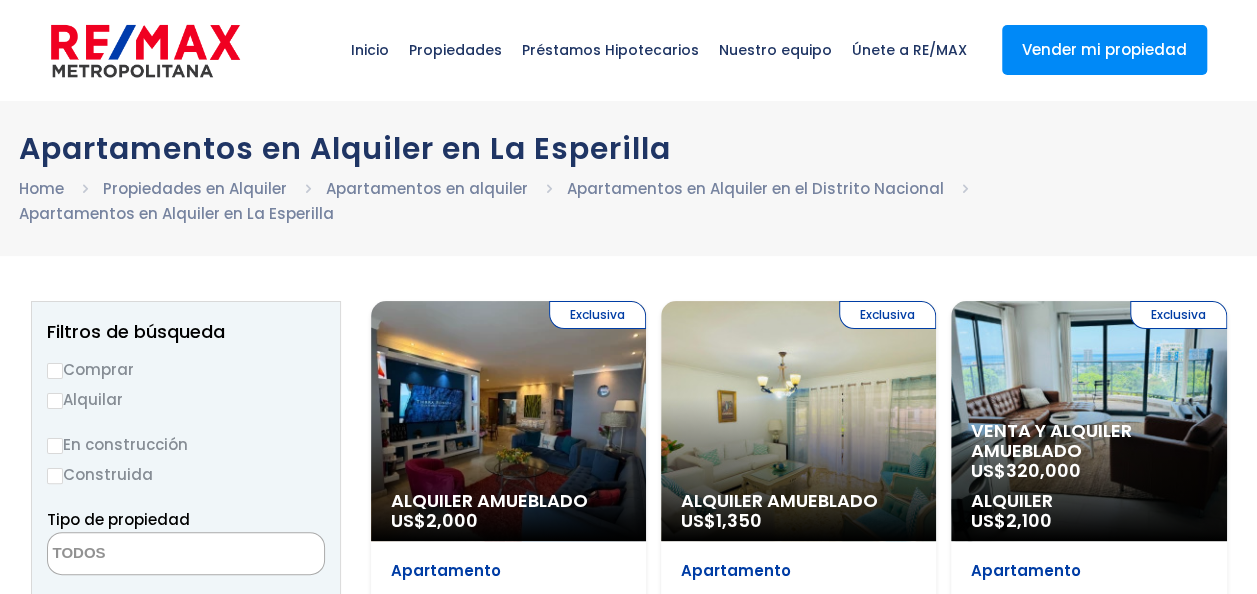 scroll, scrollTop: 0, scrollLeft: 0, axis: both 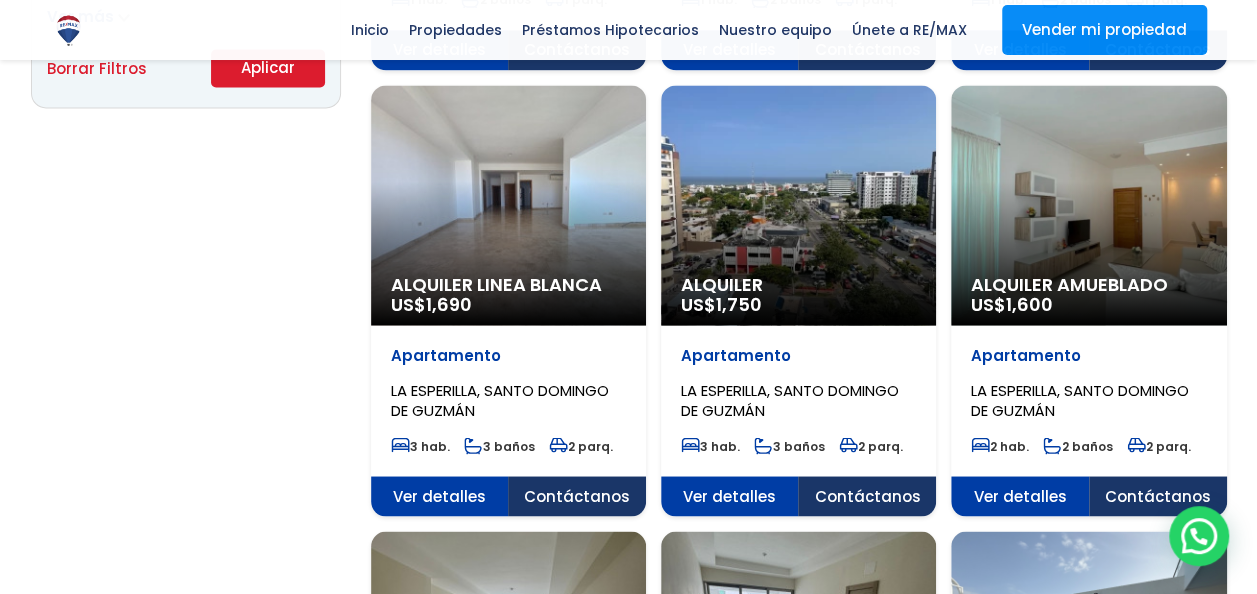 click on "Alquiler Linea Blanca" at bounding box center (508, -1053) 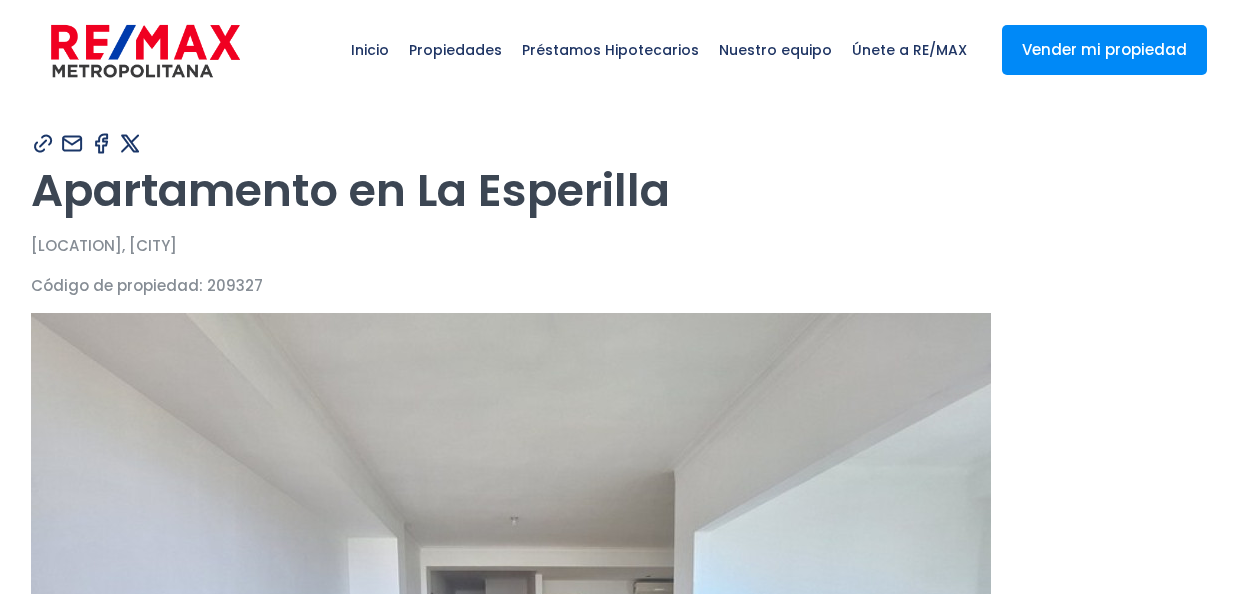 scroll, scrollTop: 0, scrollLeft: 0, axis: both 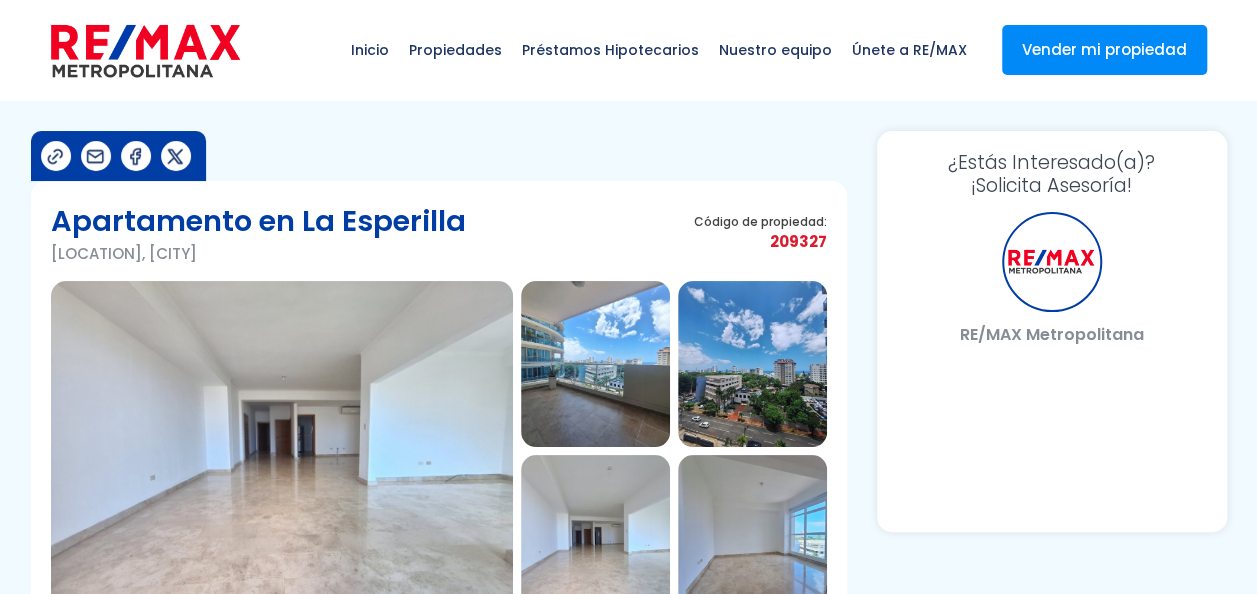 select on "DO" 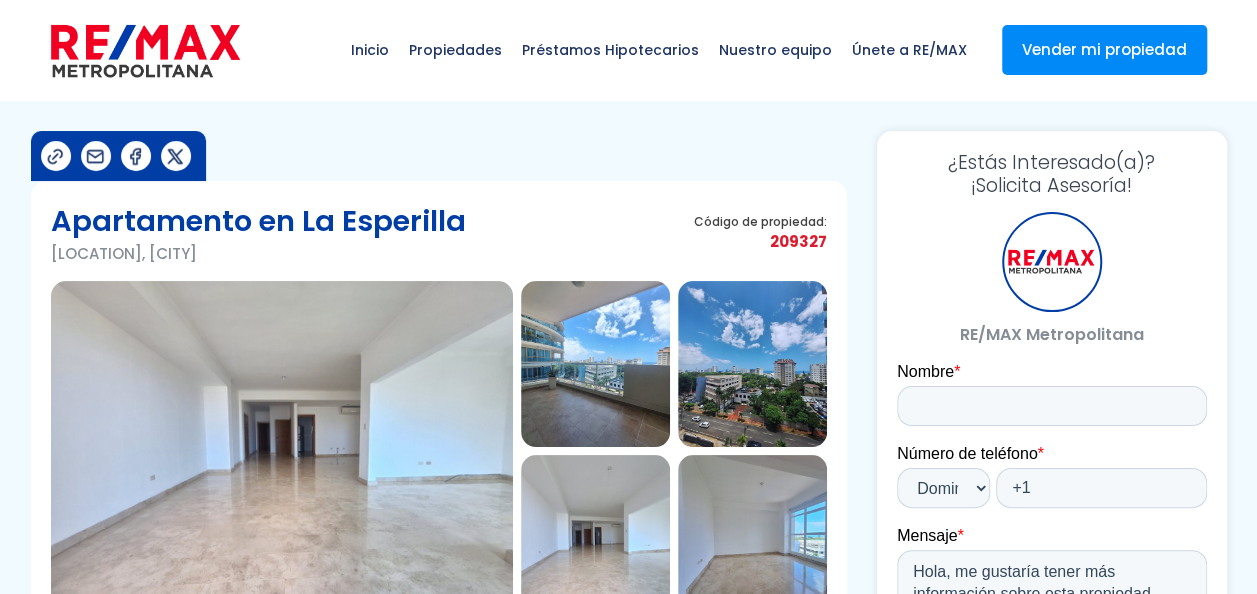 scroll, scrollTop: 0, scrollLeft: 0, axis: both 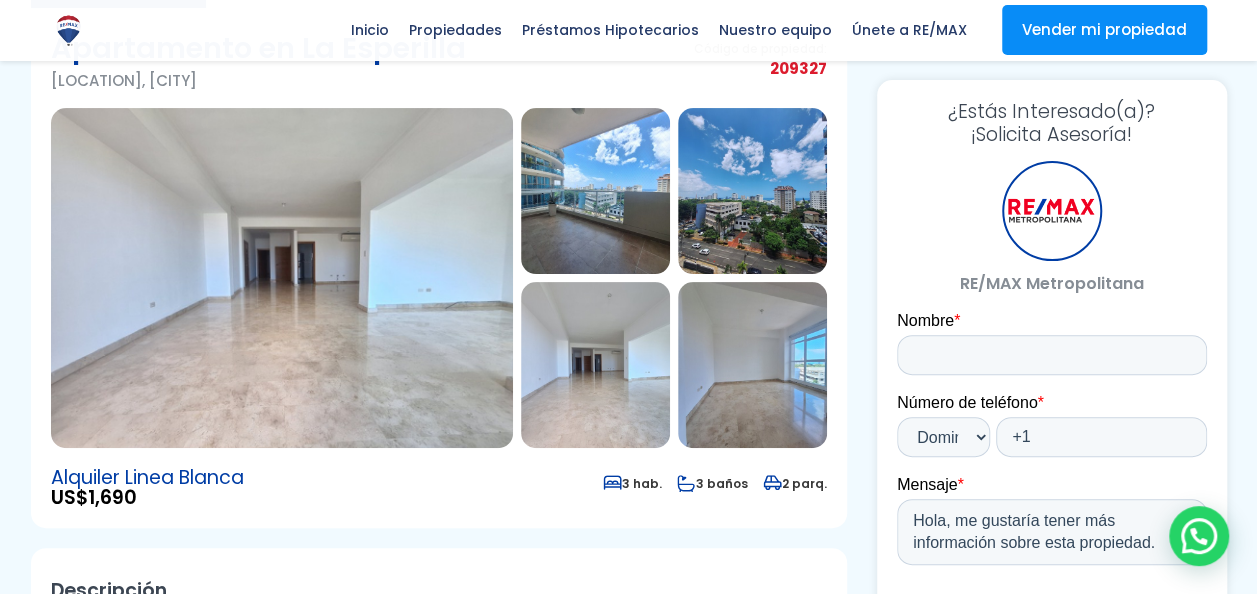 click at bounding box center [282, 278] 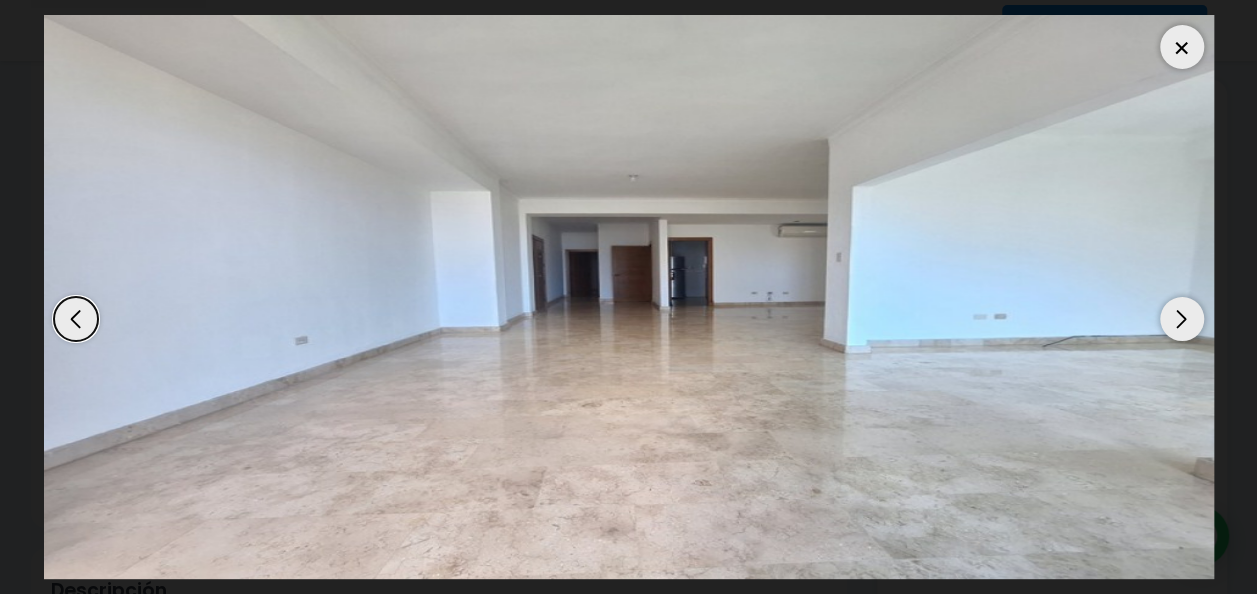 click at bounding box center [1182, 319] 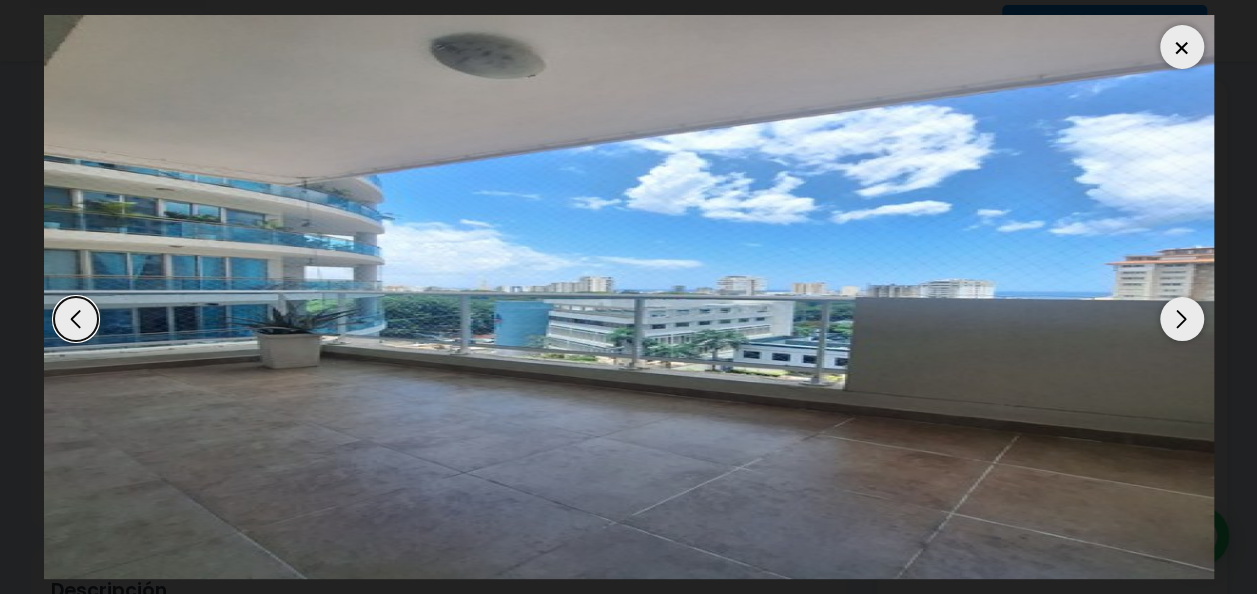 click at bounding box center (1182, 319) 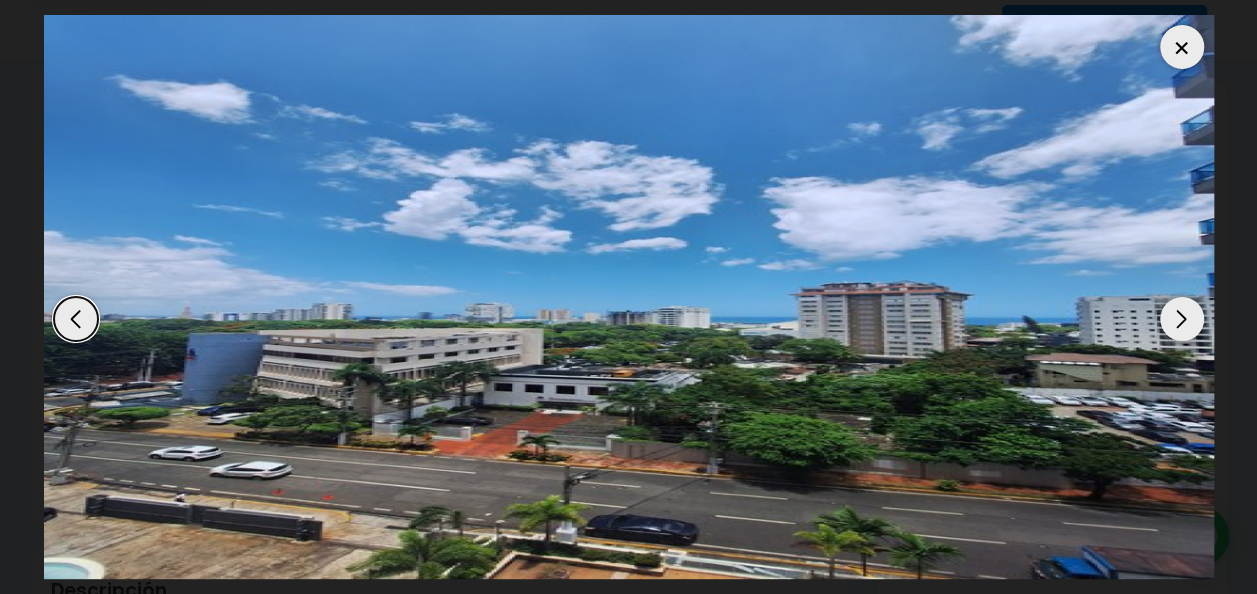 click at bounding box center [1182, 319] 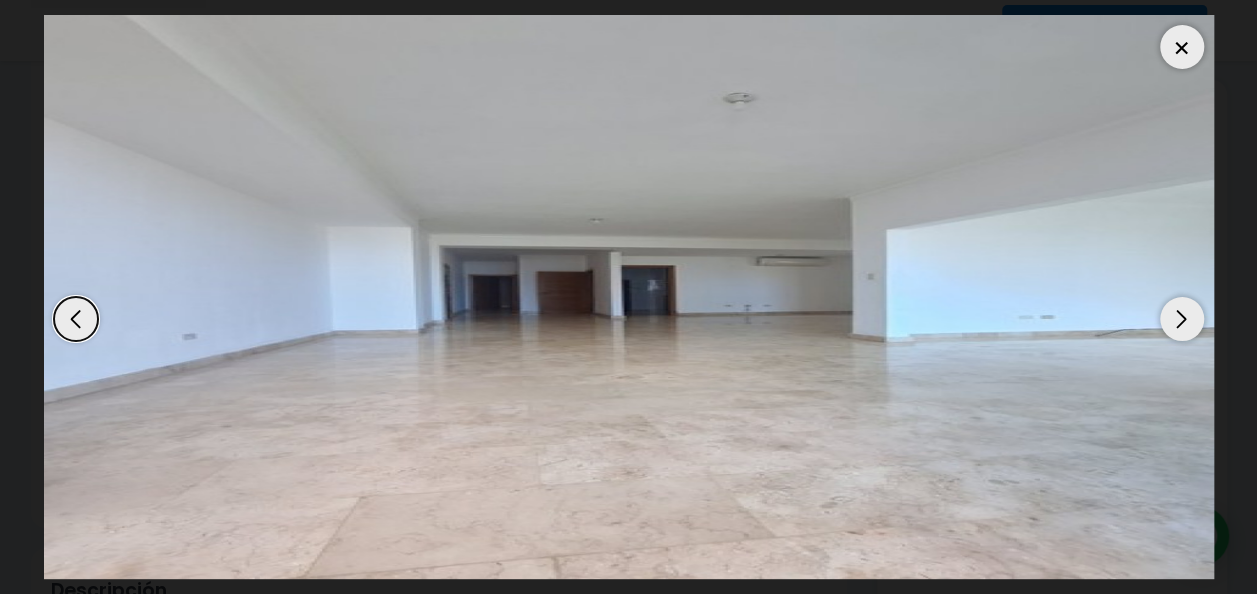 click at bounding box center [1182, 319] 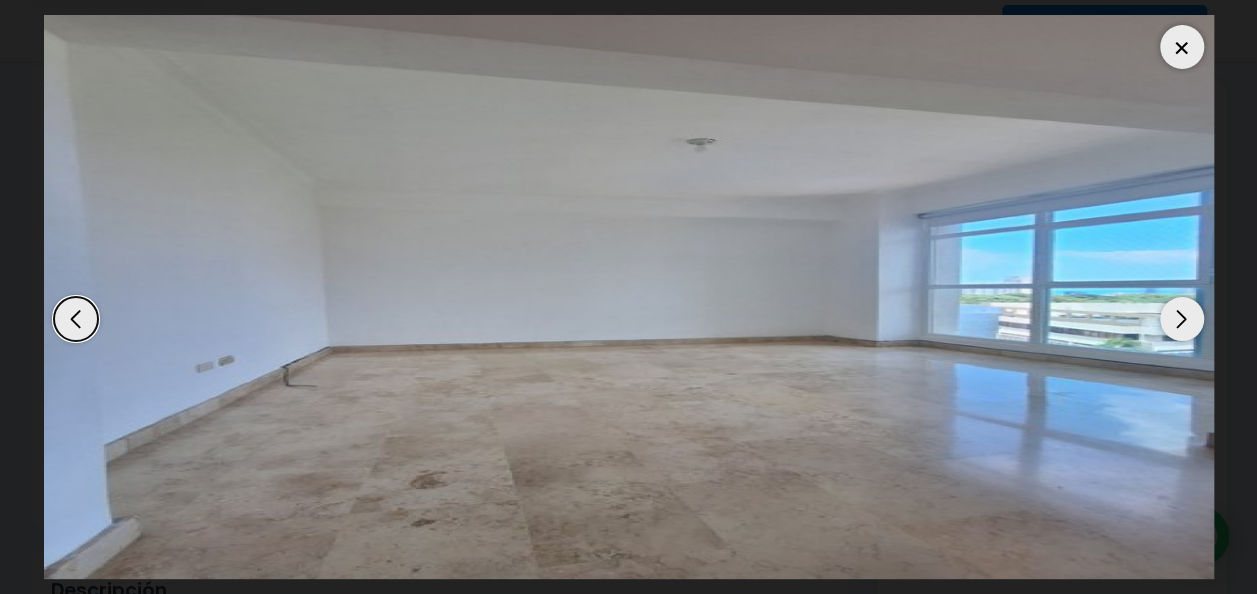 click at bounding box center (1182, 319) 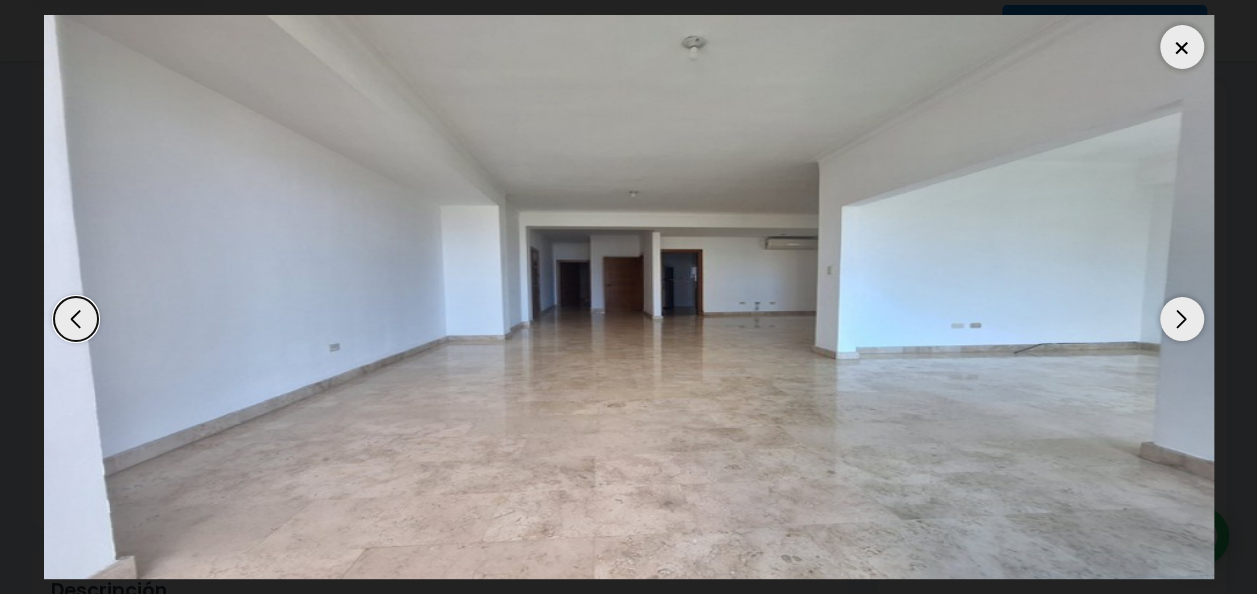 click at bounding box center (1182, 319) 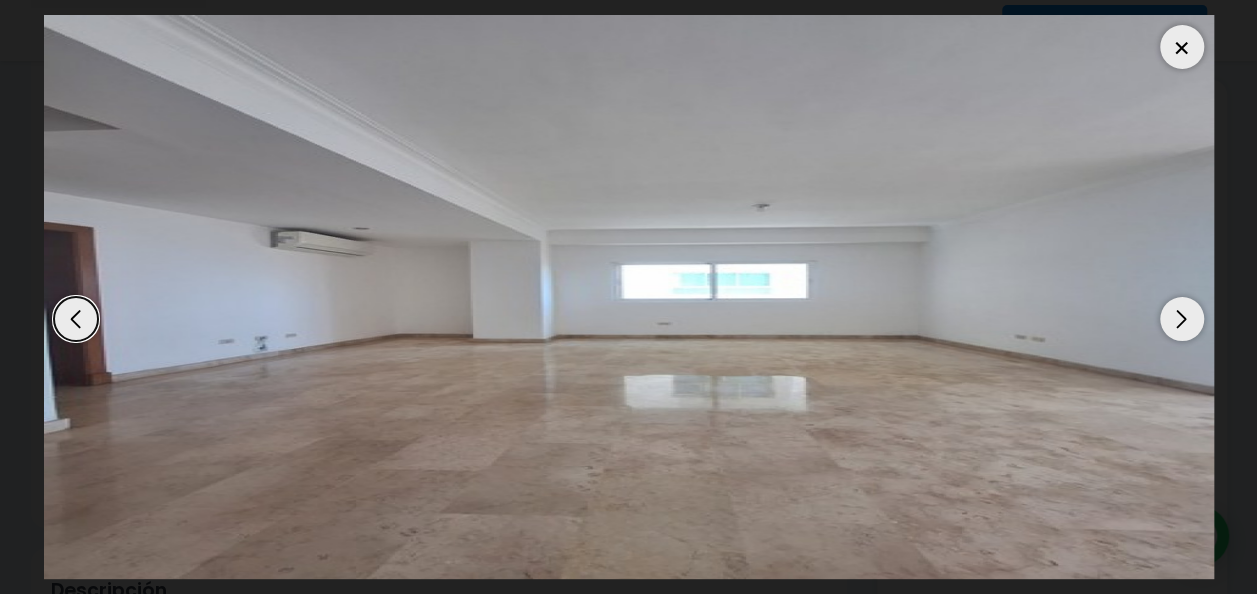 click at bounding box center (1182, 319) 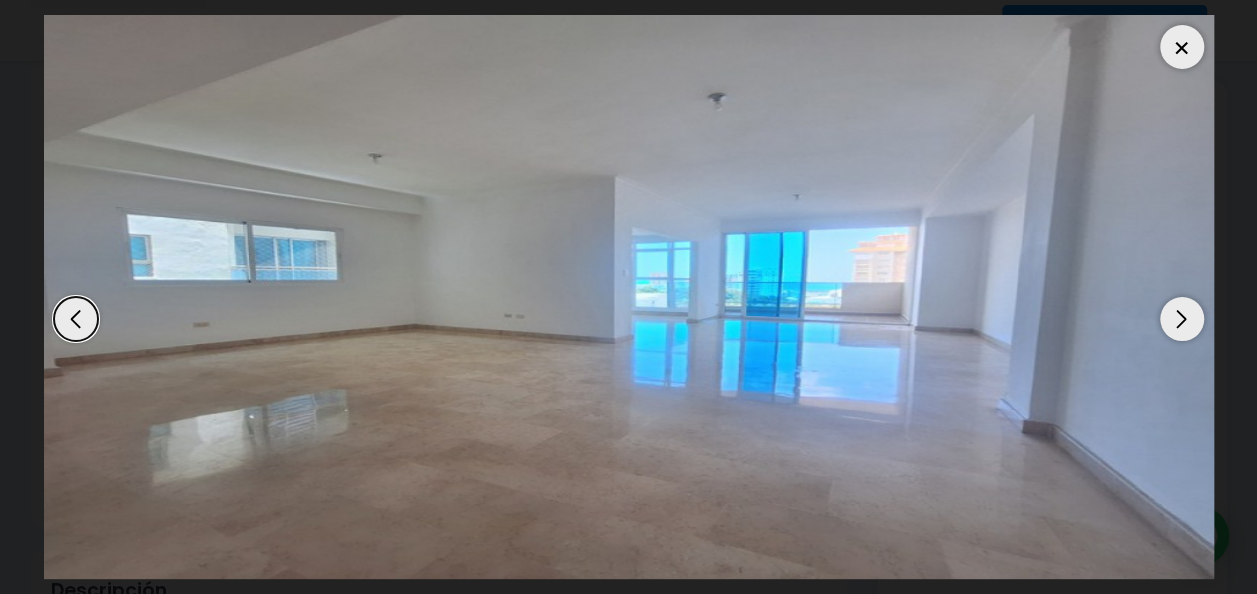 click at bounding box center [1182, 319] 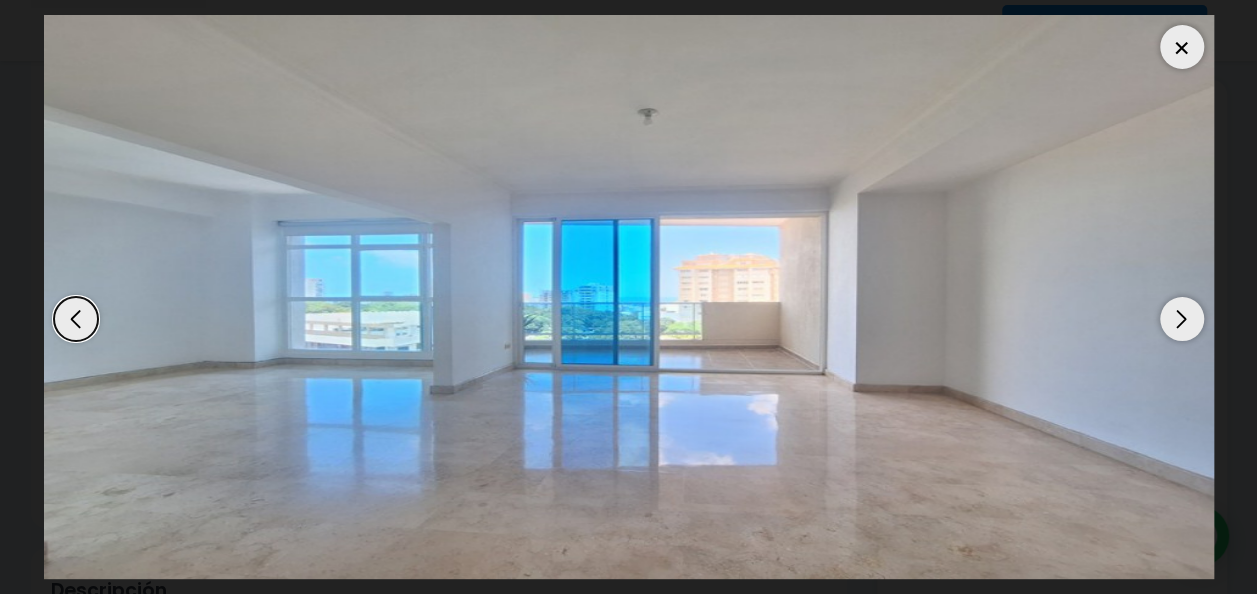 click at bounding box center [1182, 319] 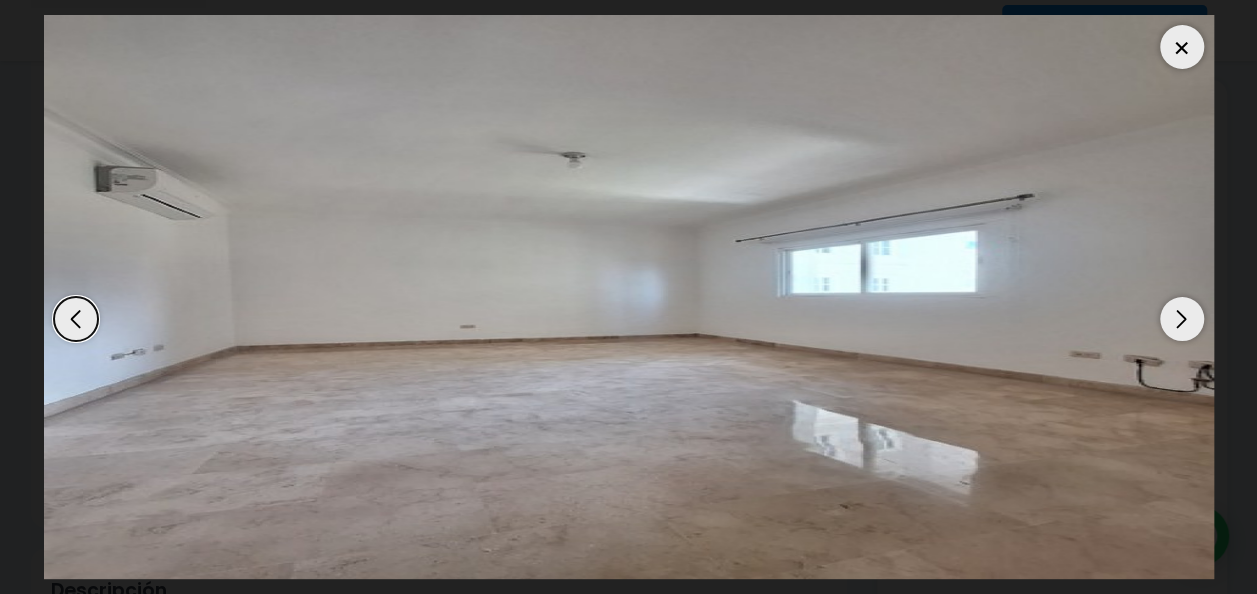 click at bounding box center (1182, 319) 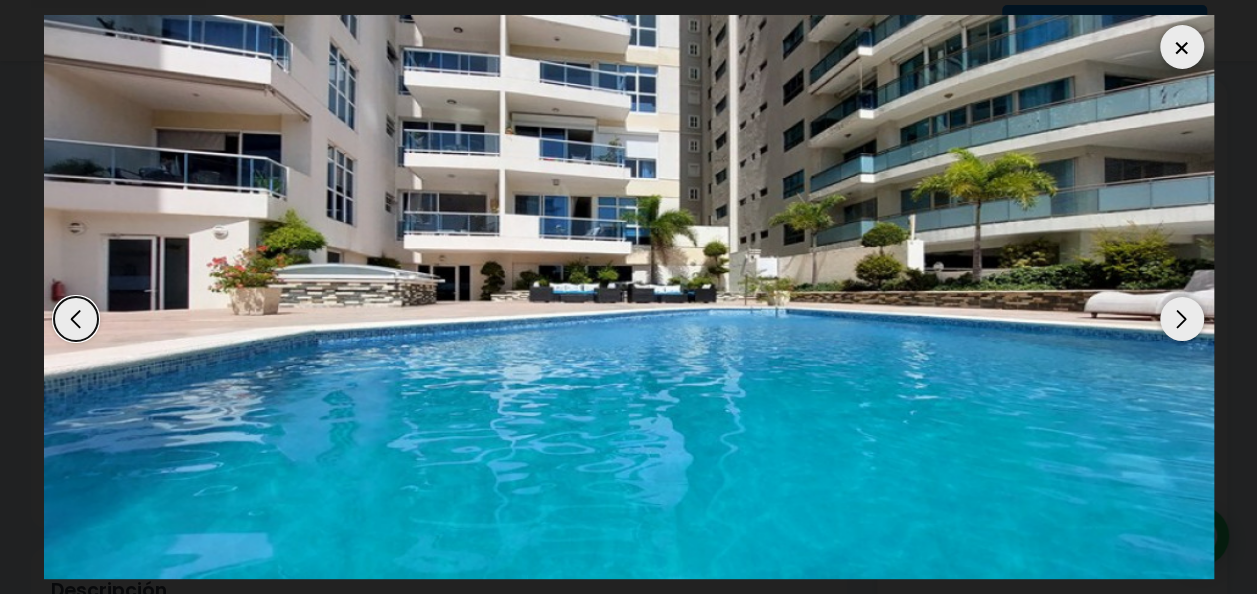 click at bounding box center [1182, 319] 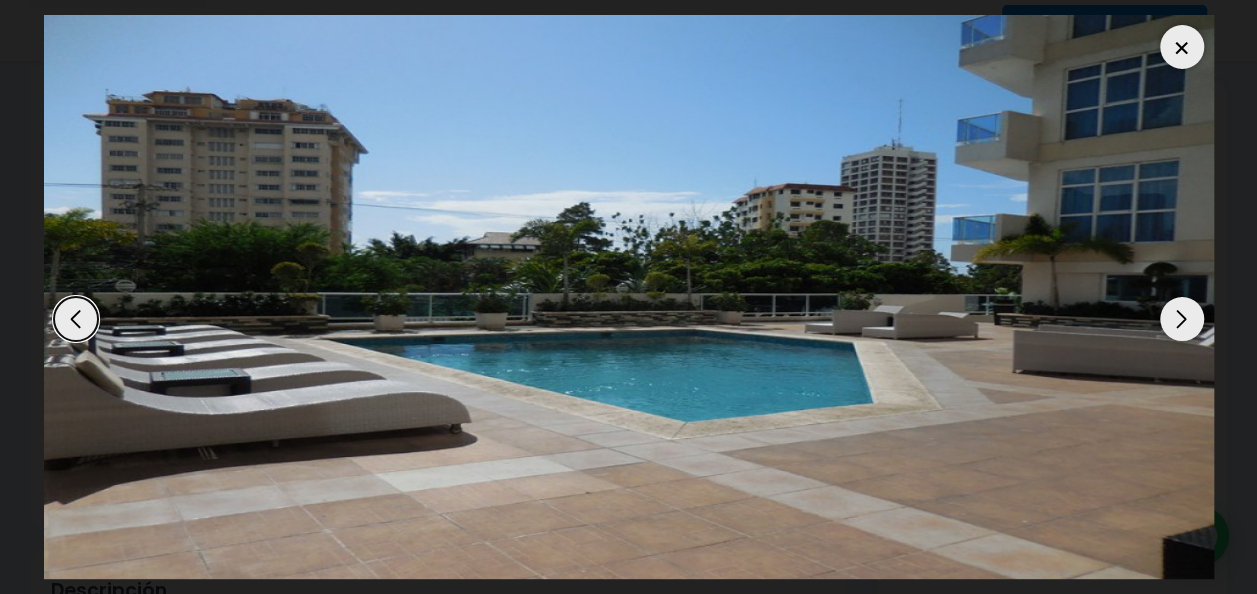 click at bounding box center [1182, 319] 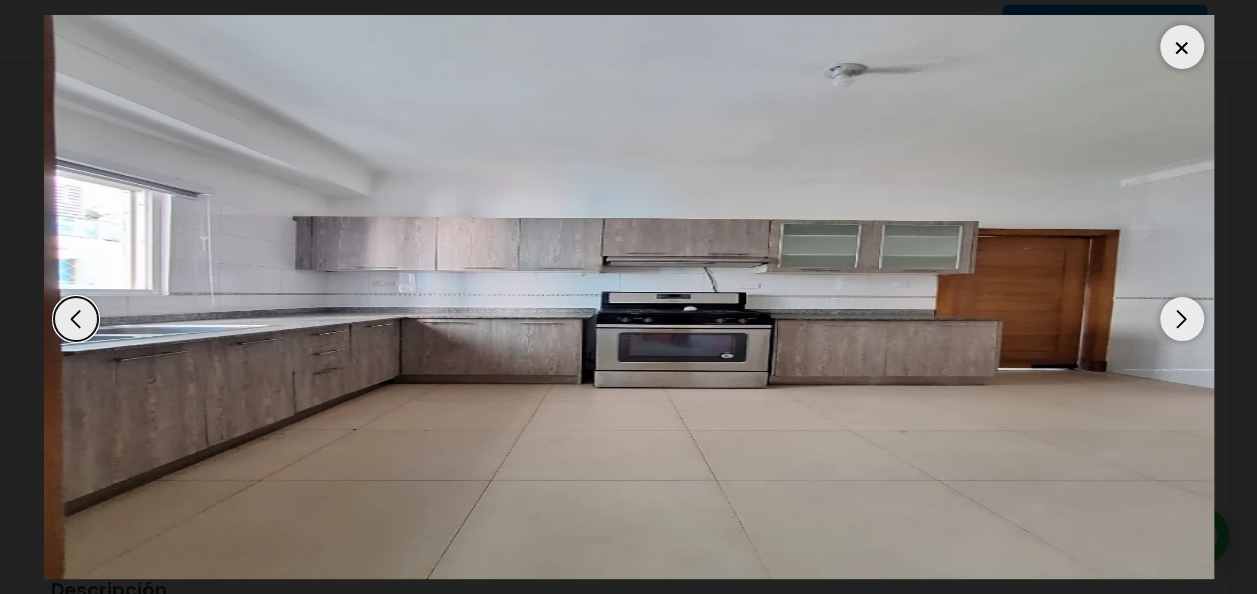 click at bounding box center (1182, 319) 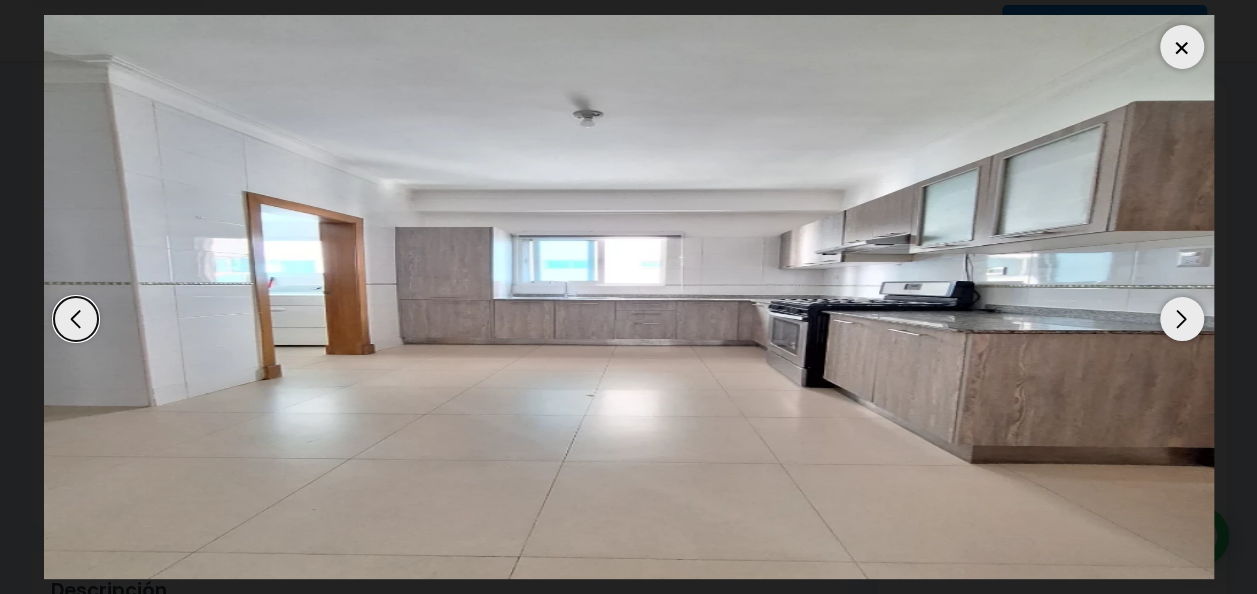click at bounding box center (1182, 319) 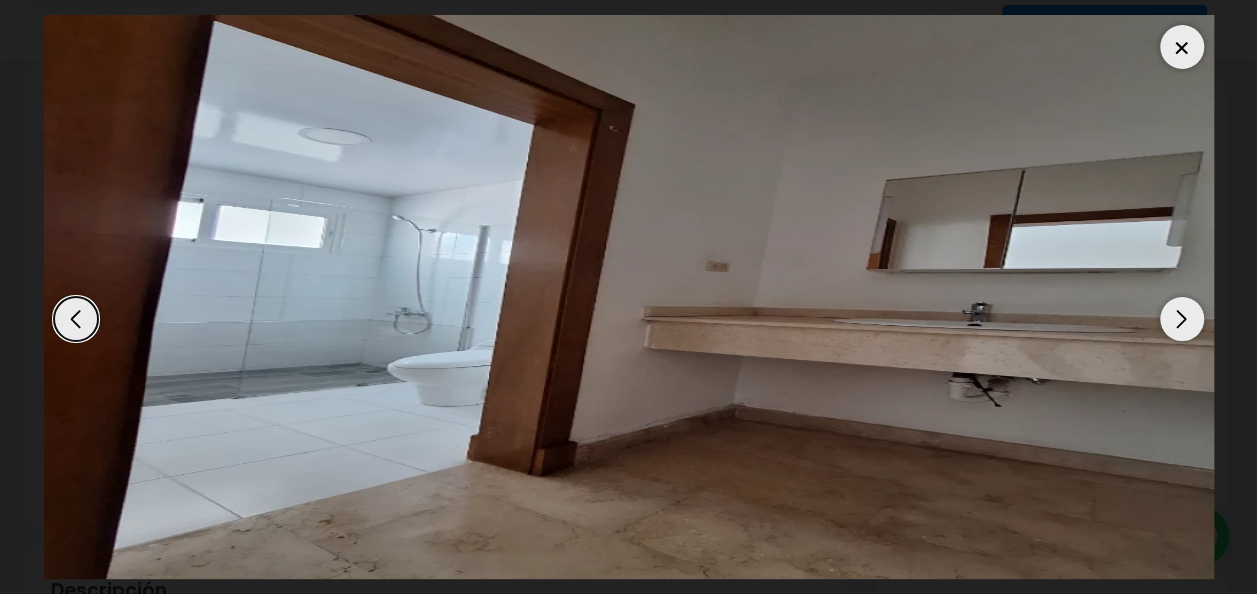 click at bounding box center (1182, 319) 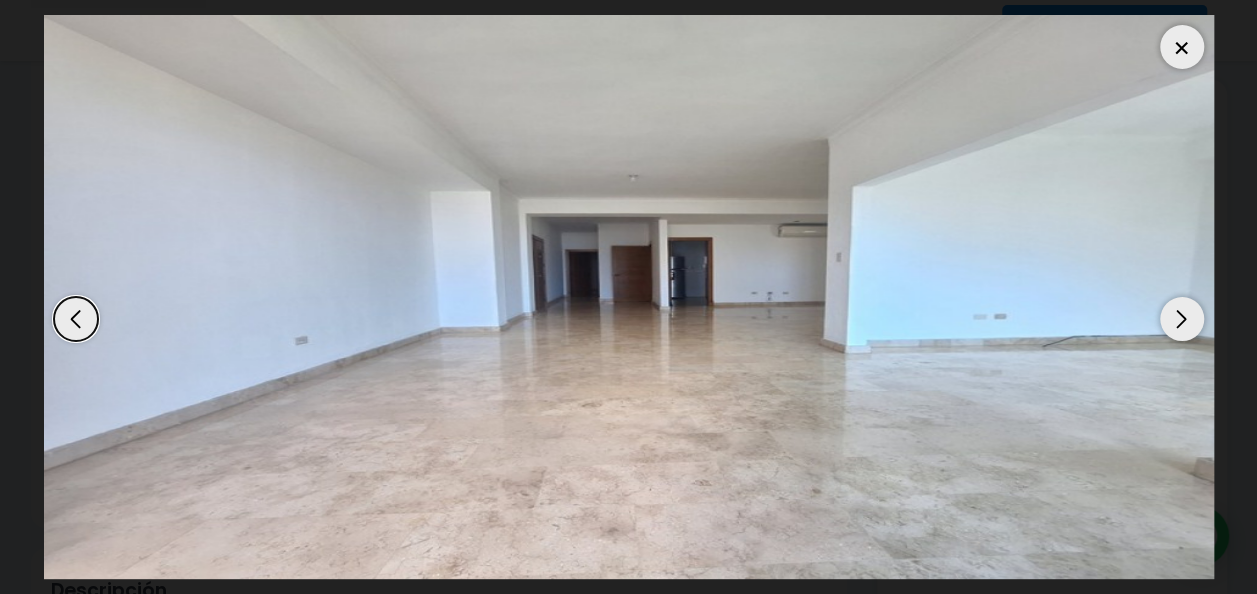 click at bounding box center (1182, 319) 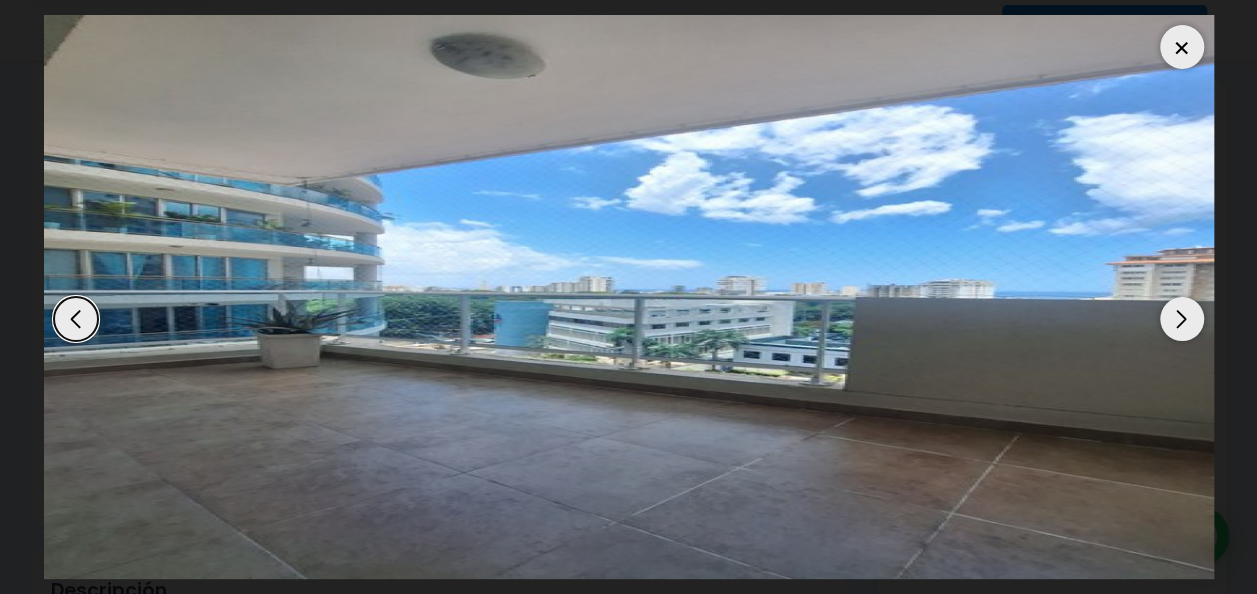 click at bounding box center (1182, 47) 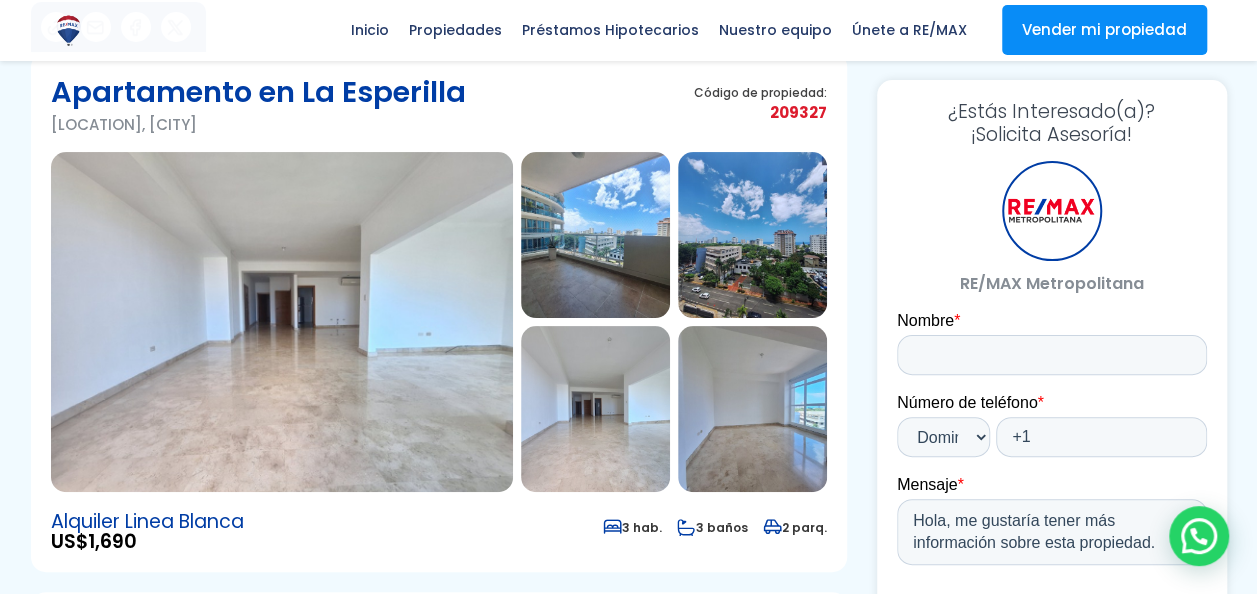 scroll, scrollTop: 0, scrollLeft: 0, axis: both 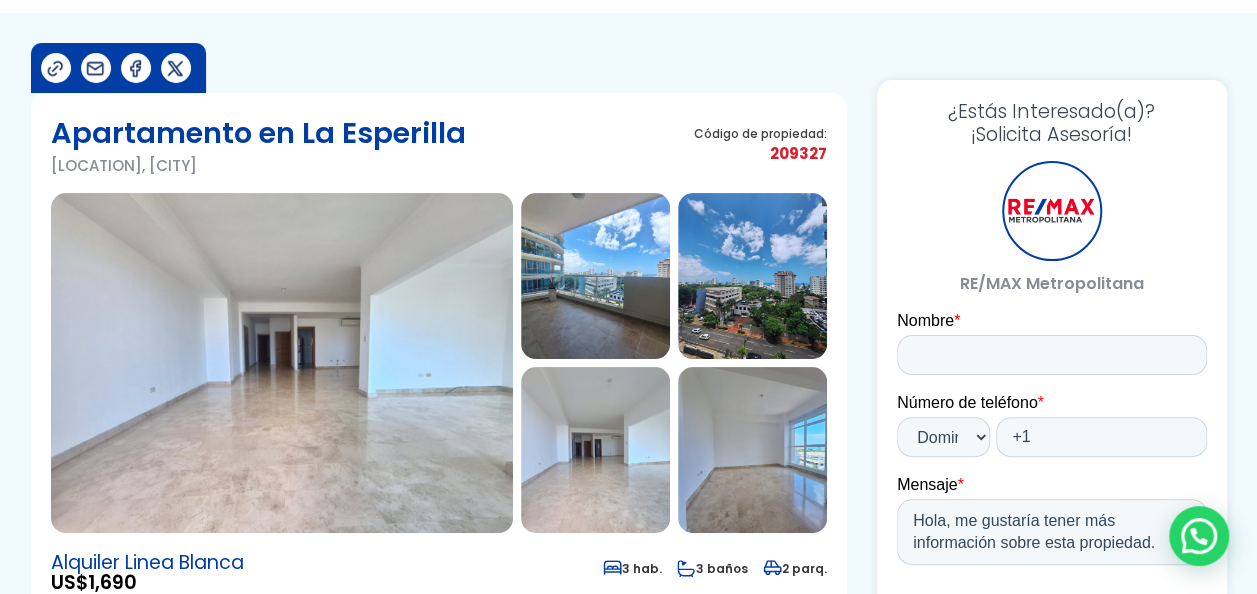 click at bounding box center [752, 276] 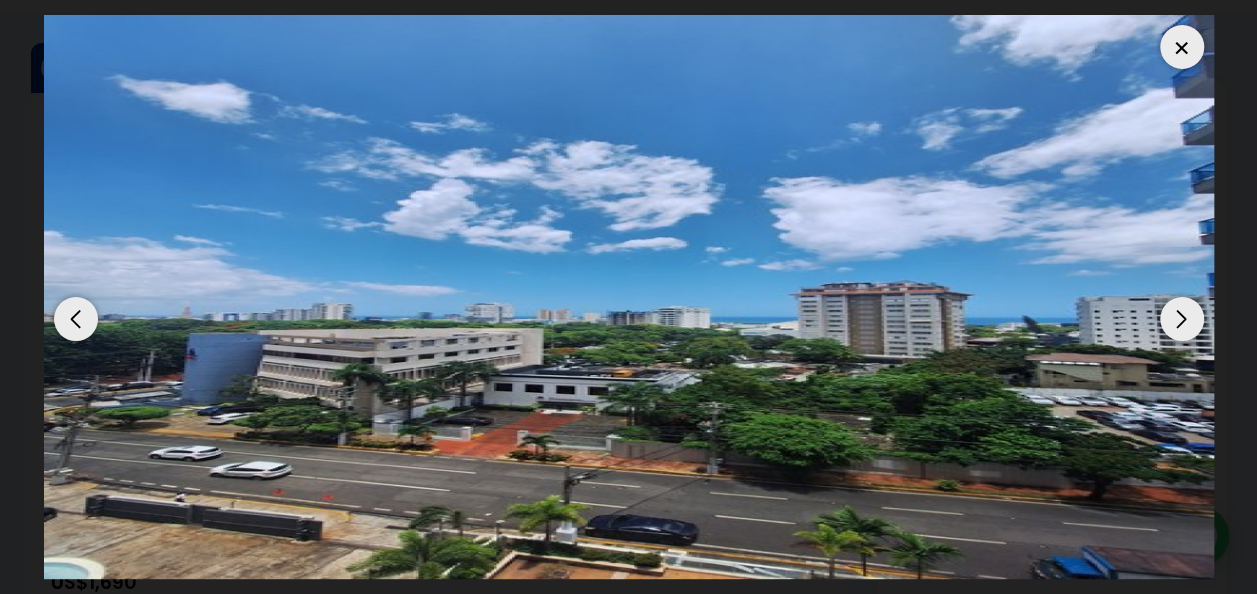 click at bounding box center (1182, 319) 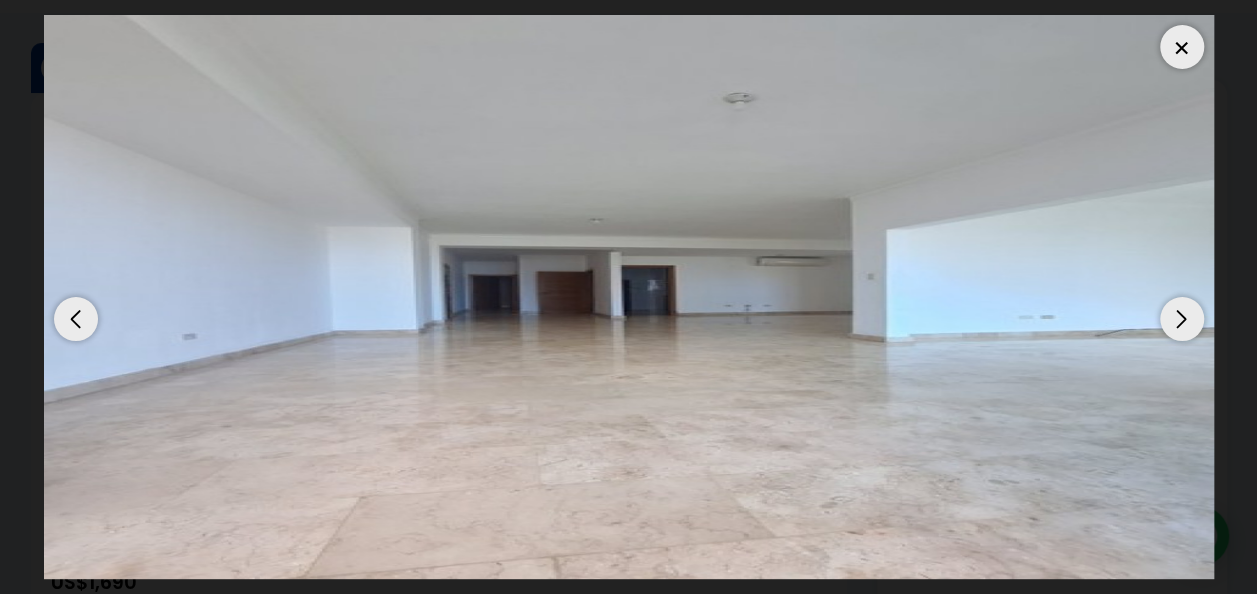 click at bounding box center (1182, 319) 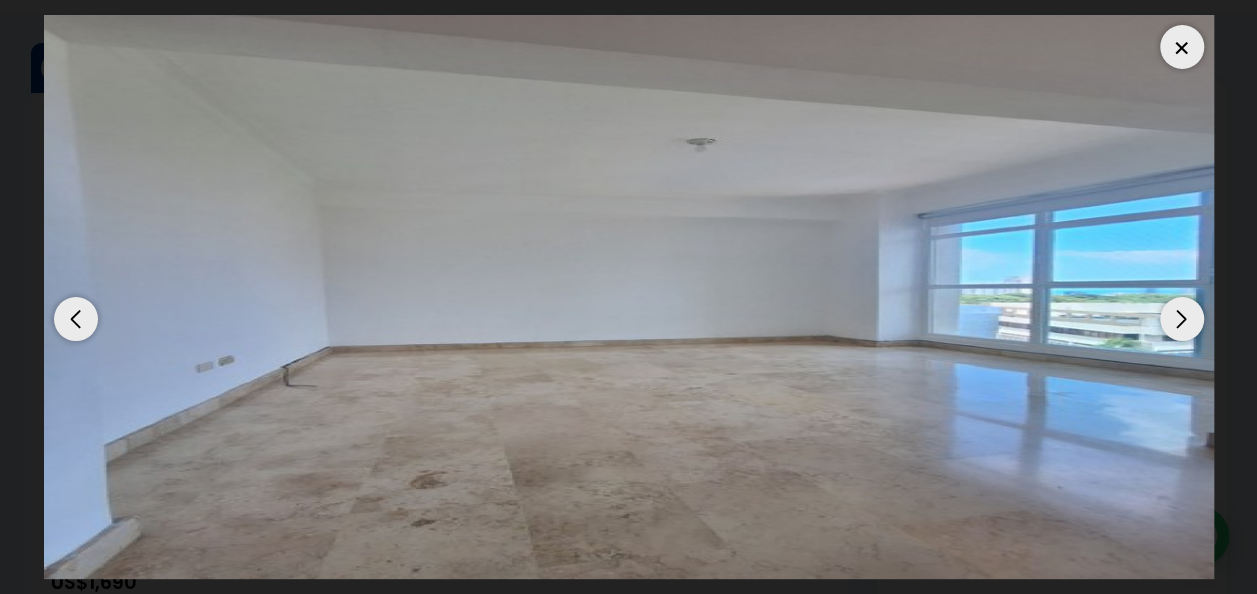 click at bounding box center [1182, 319] 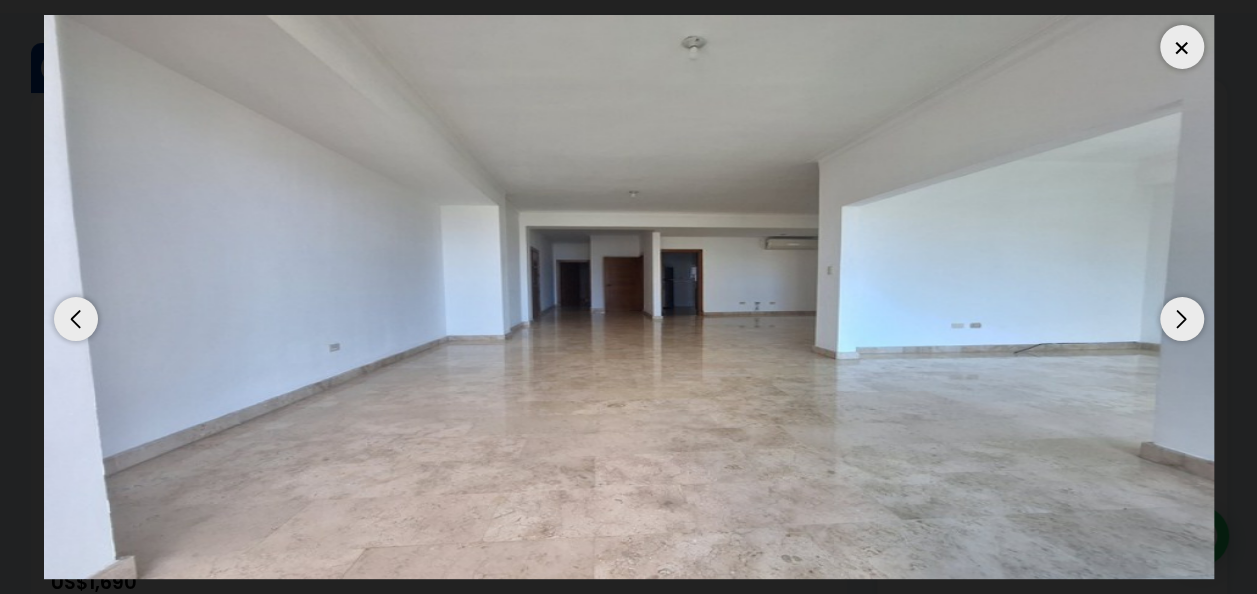 click at bounding box center [1182, 319] 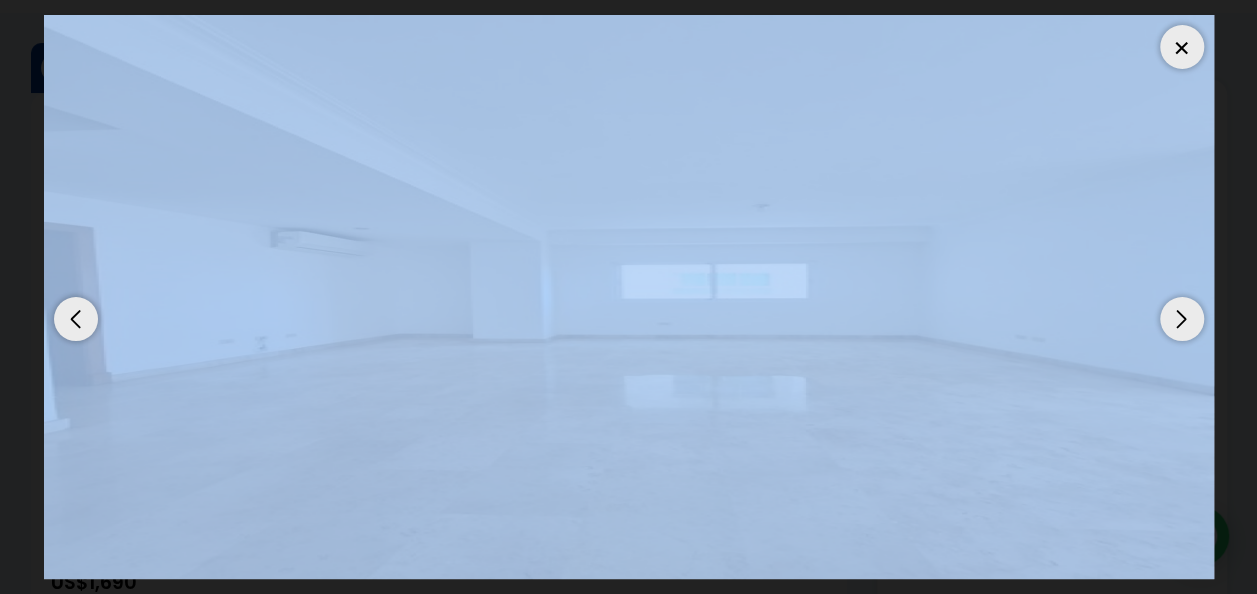 click at bounding box center [1182, 319] 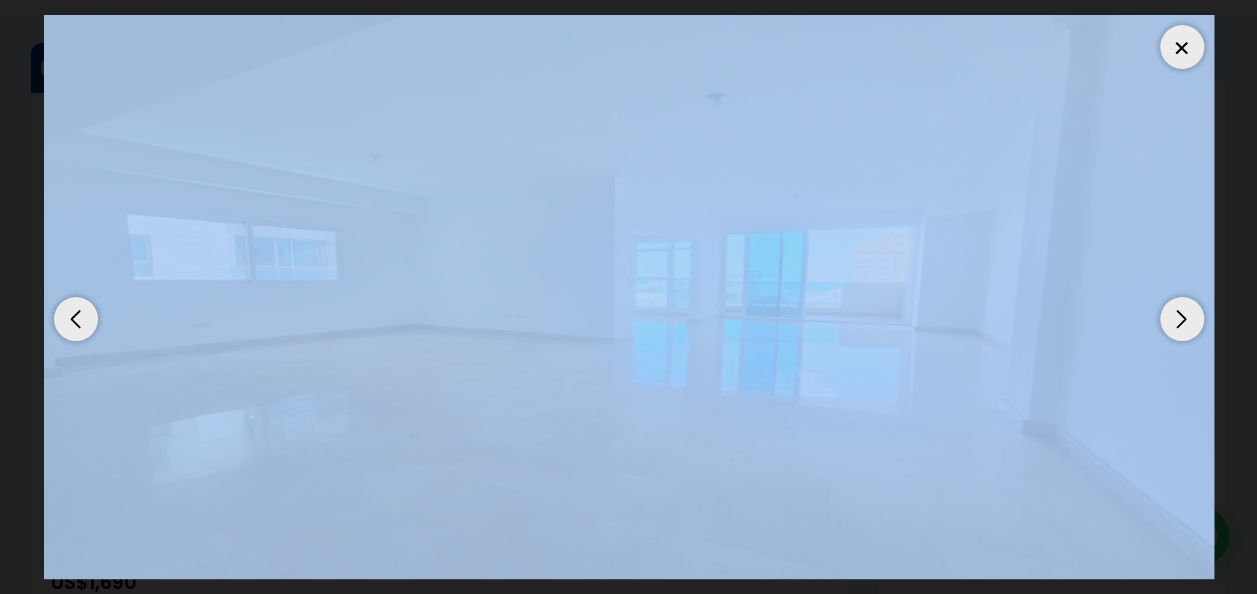 click at bounding box center [1182, 319] 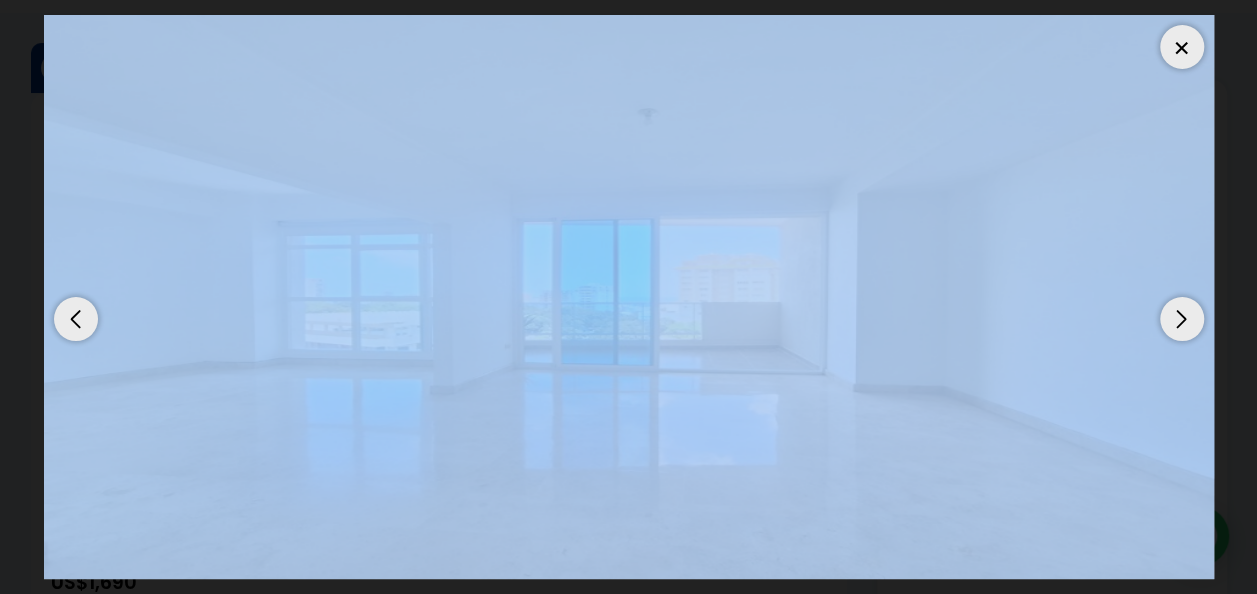 click at bounding box center [1182, 319] 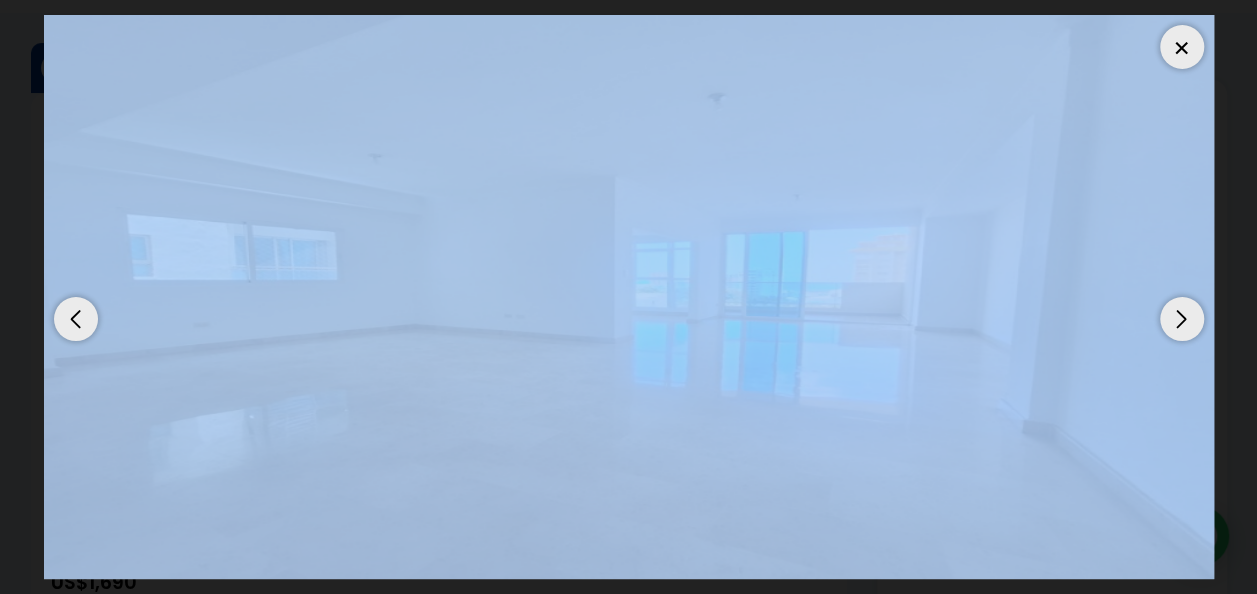 click at bounding box center (629, 297) 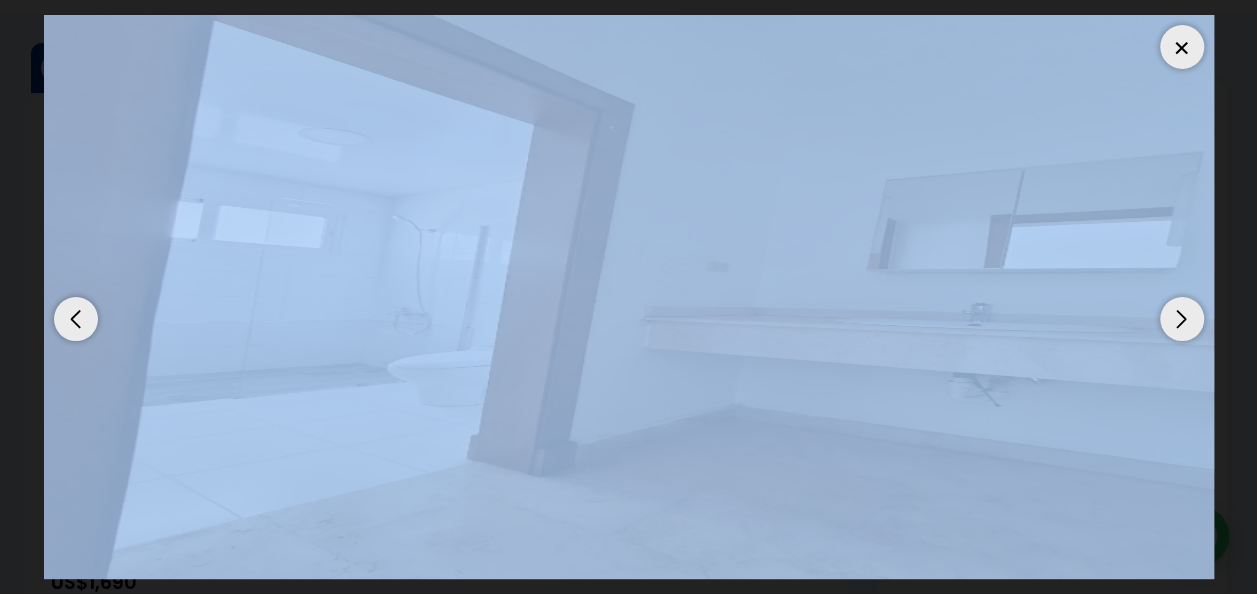 click at bounding box center (1182, 47) 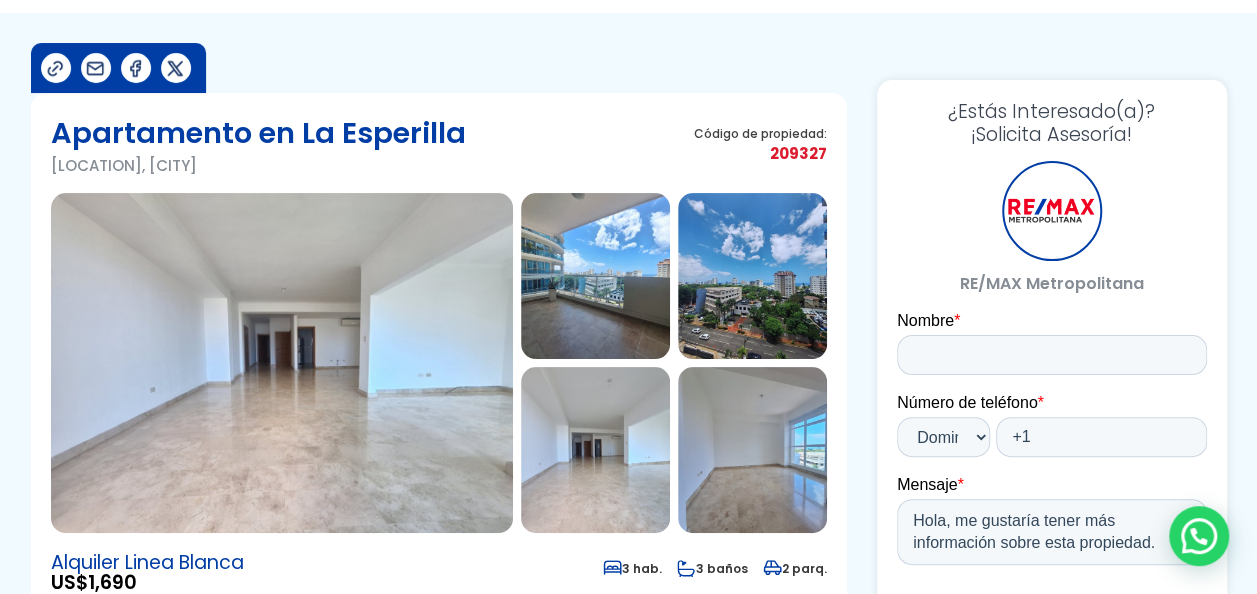 click at bounding box center (752, 276) 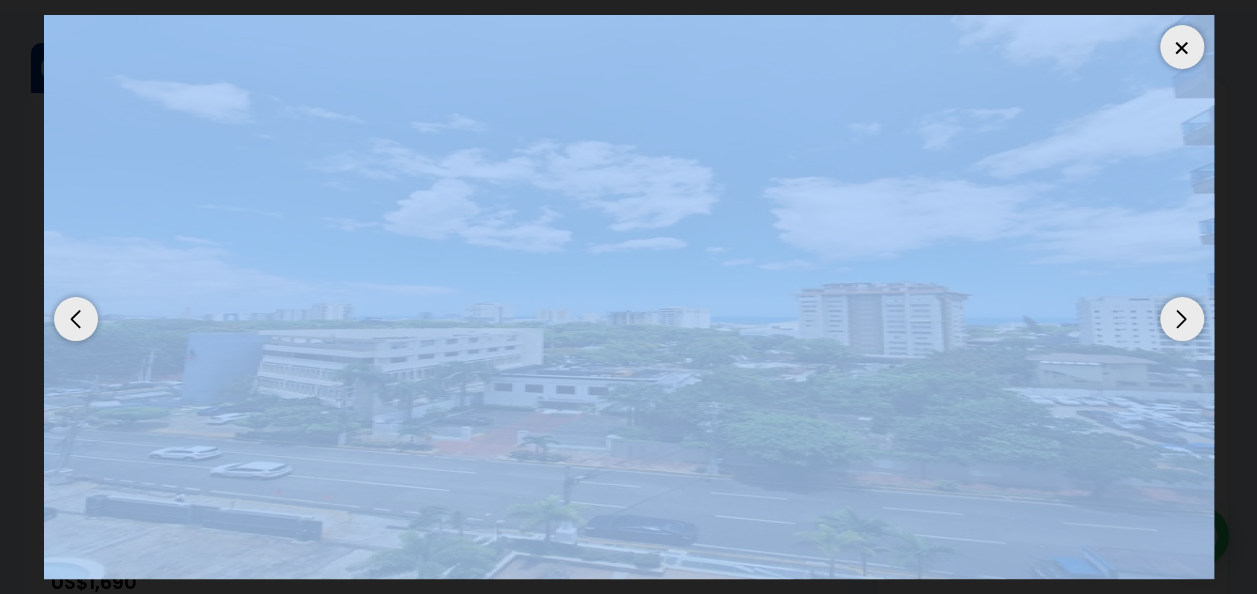 click at bounding box center (629, 297) 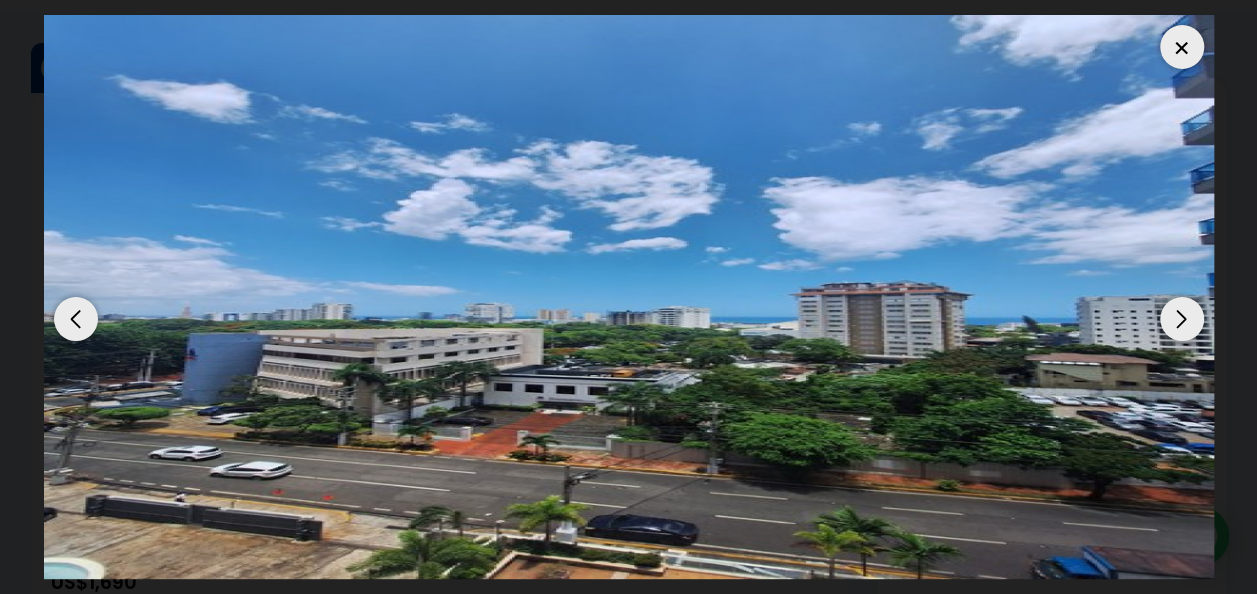 click at bounding box center (1182, 47) 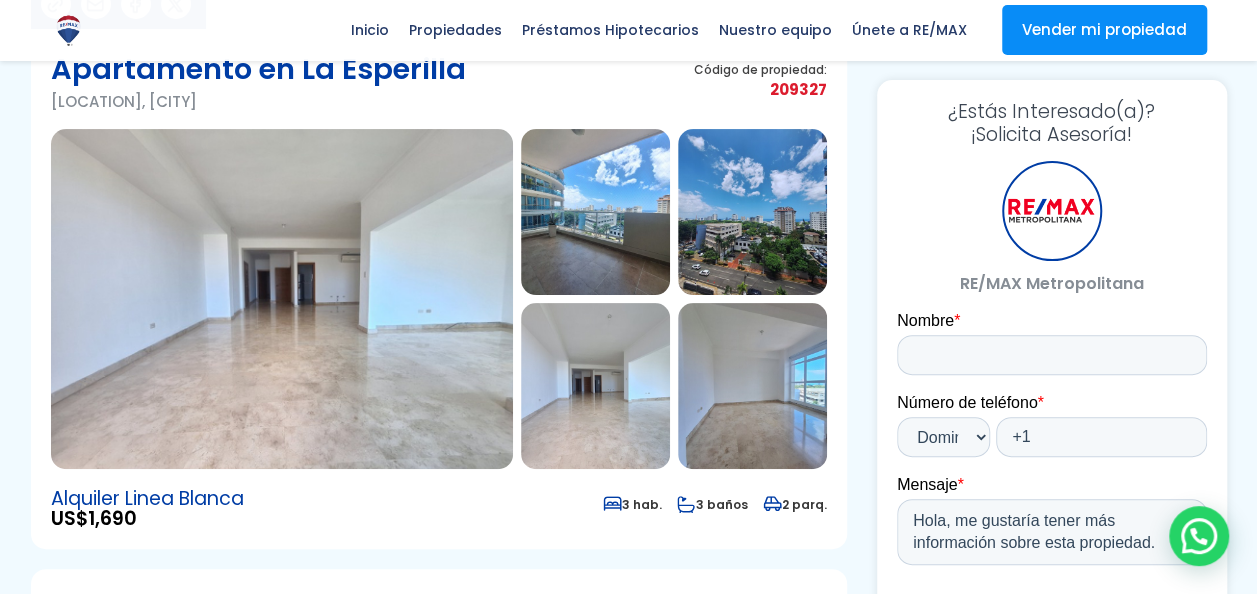 scroll, scrollTop: 400, scrollLeft: 0, axis: vertical 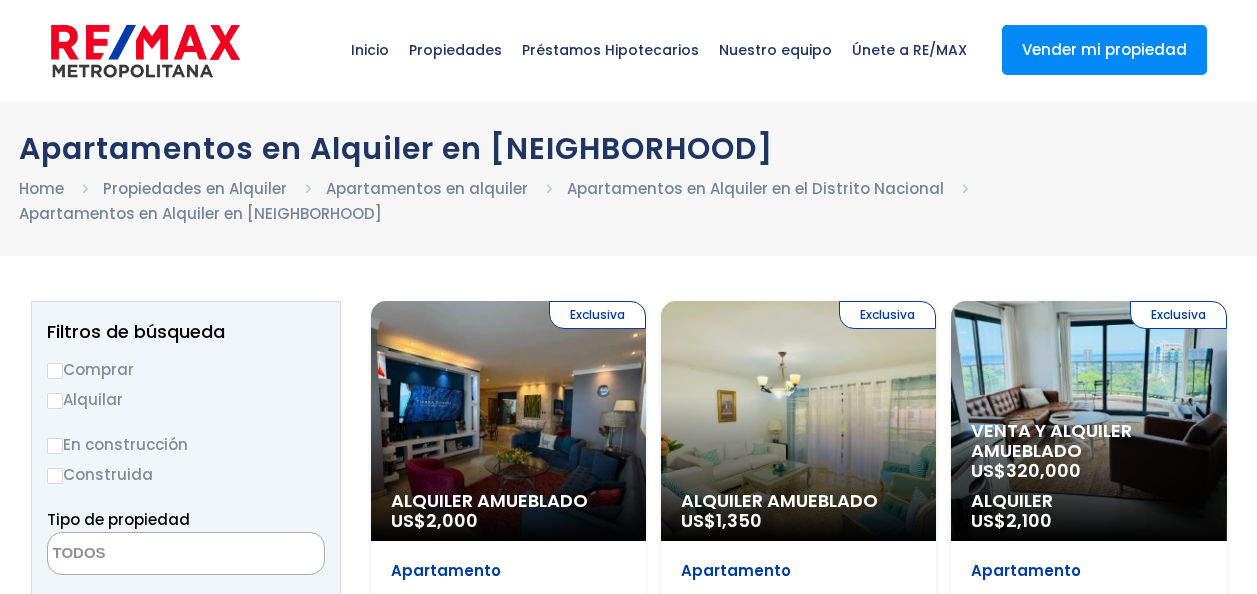 select 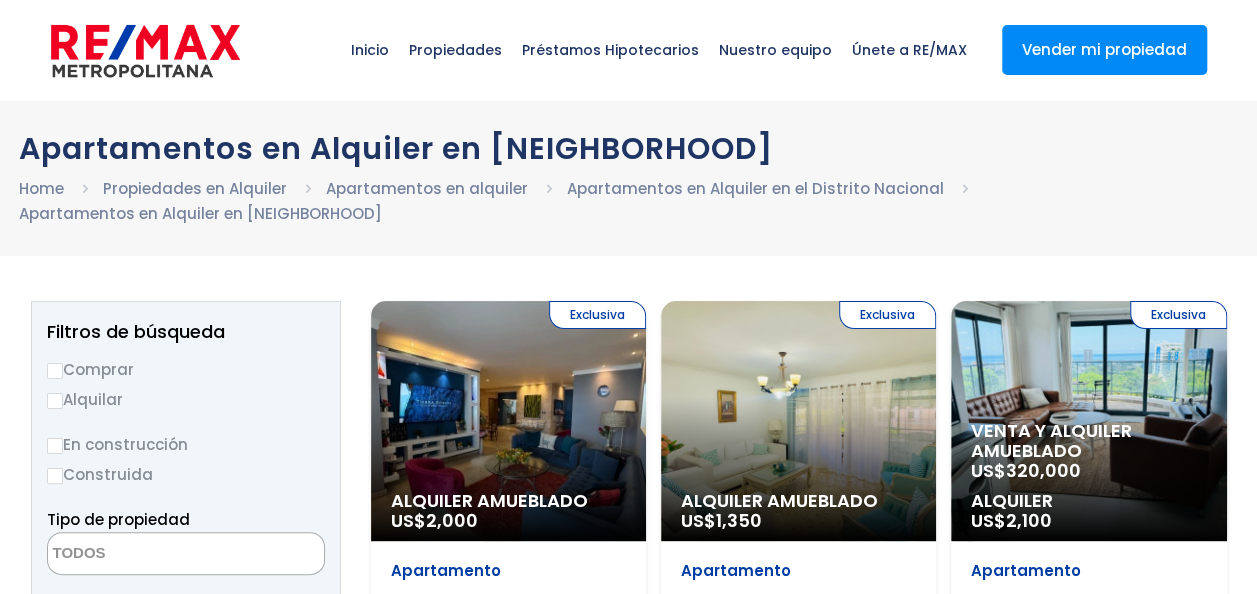 scroll, scrollTop: 0, scrollLeft: 0, axis: both 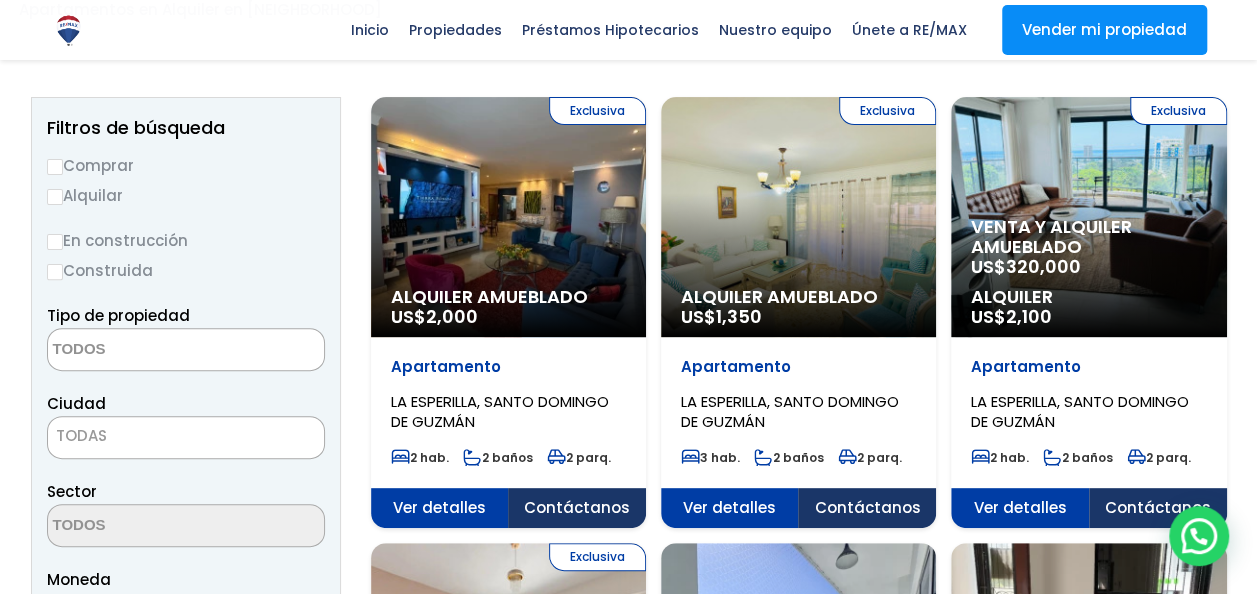 click on "Exclusiva
Alquiler Amueblado
US$  1,350" at bounding box center [508, 217] 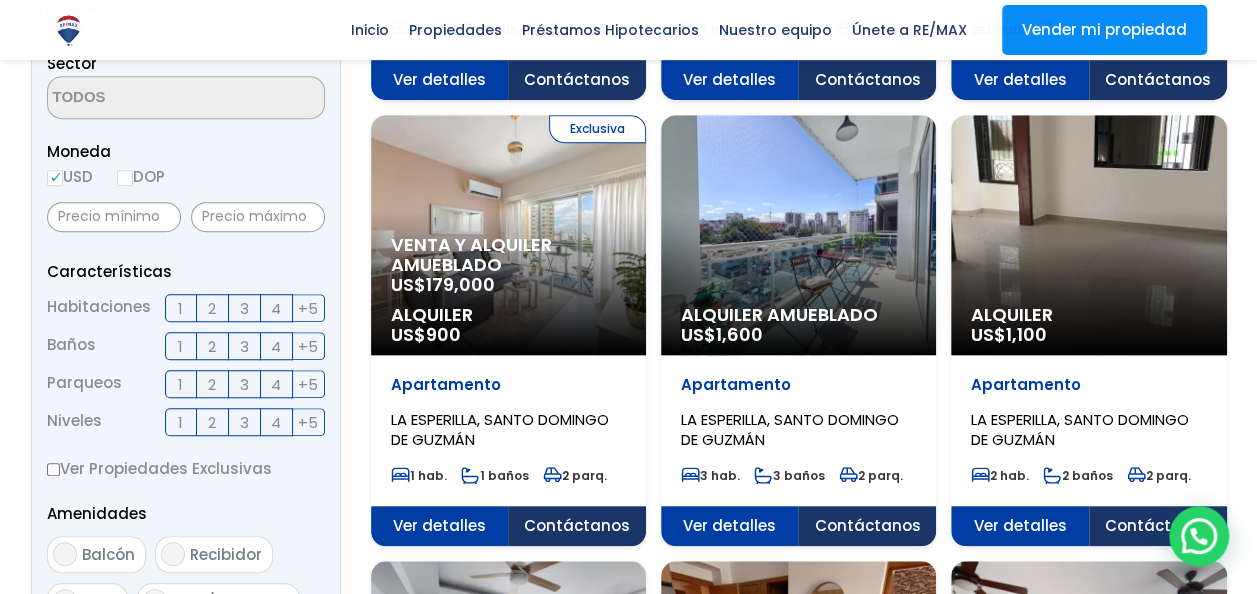 scroll, scrollTop: 644, scrollLeft: 0, axis: vertical 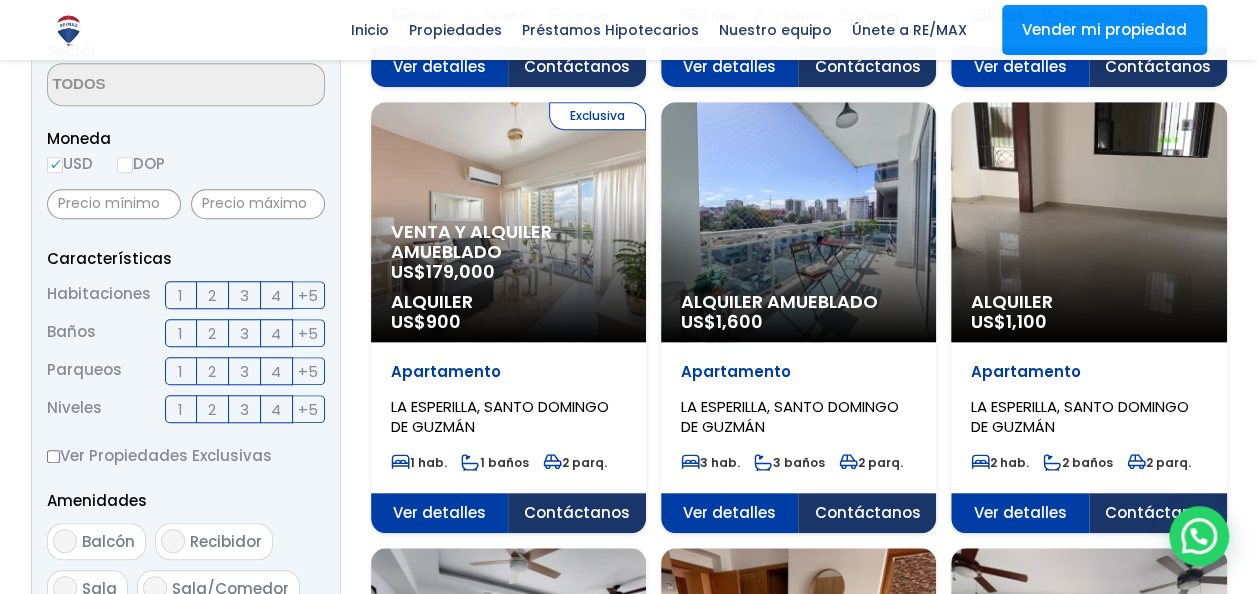 click on "Alquiler Amueblado
US$  1,600" at bounding box center [508, -224] 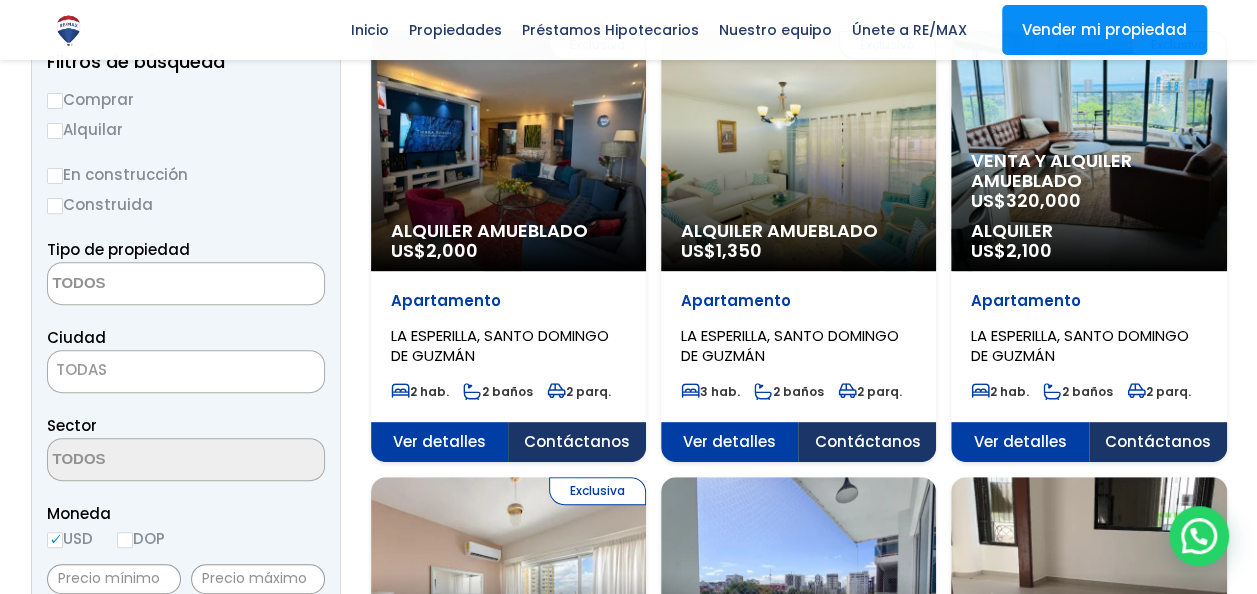 scroll, scrollTop: 274, scrollLeft: 0, axis: vertical 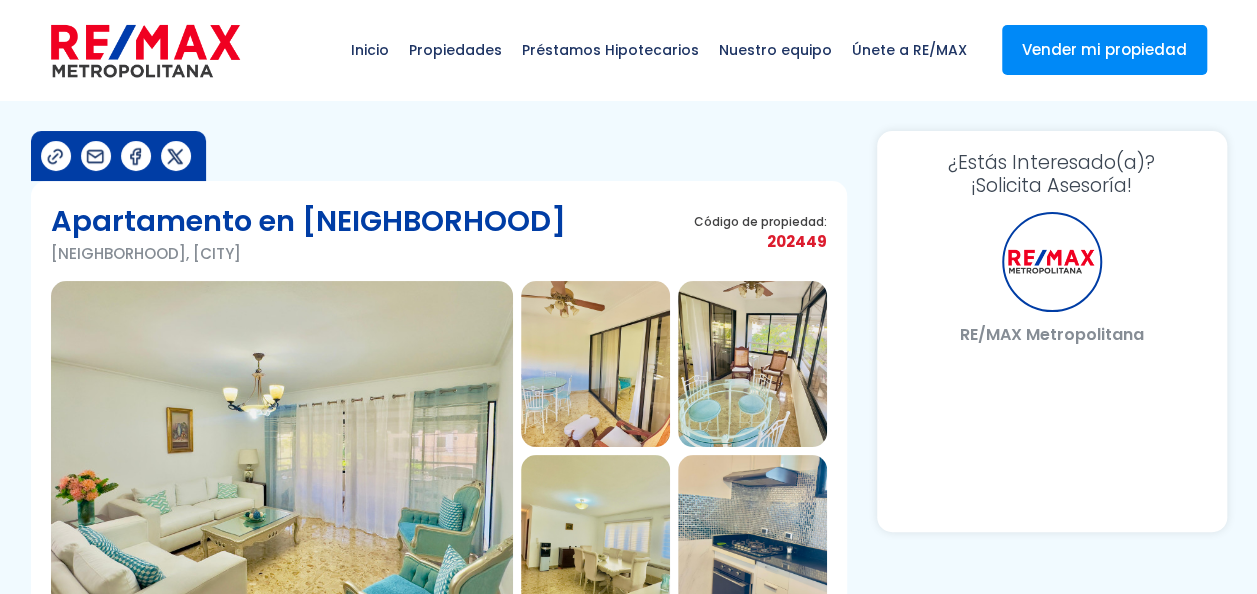 select on "DO" 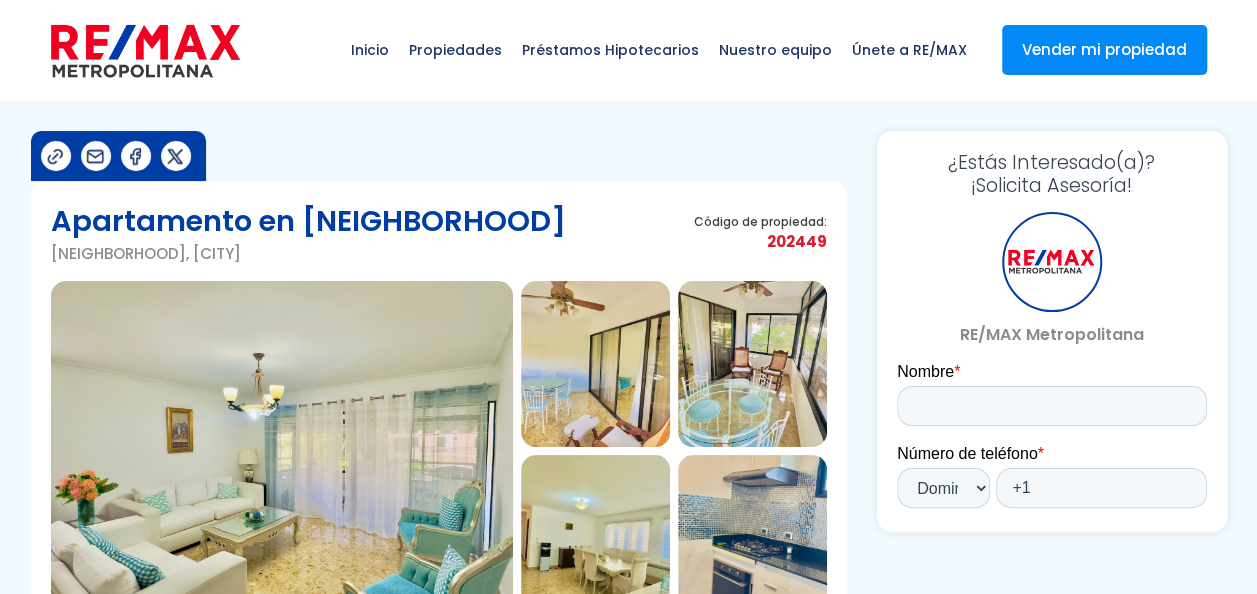 scroll, scrollTop: 0, scrollLeft: 0, axis: both 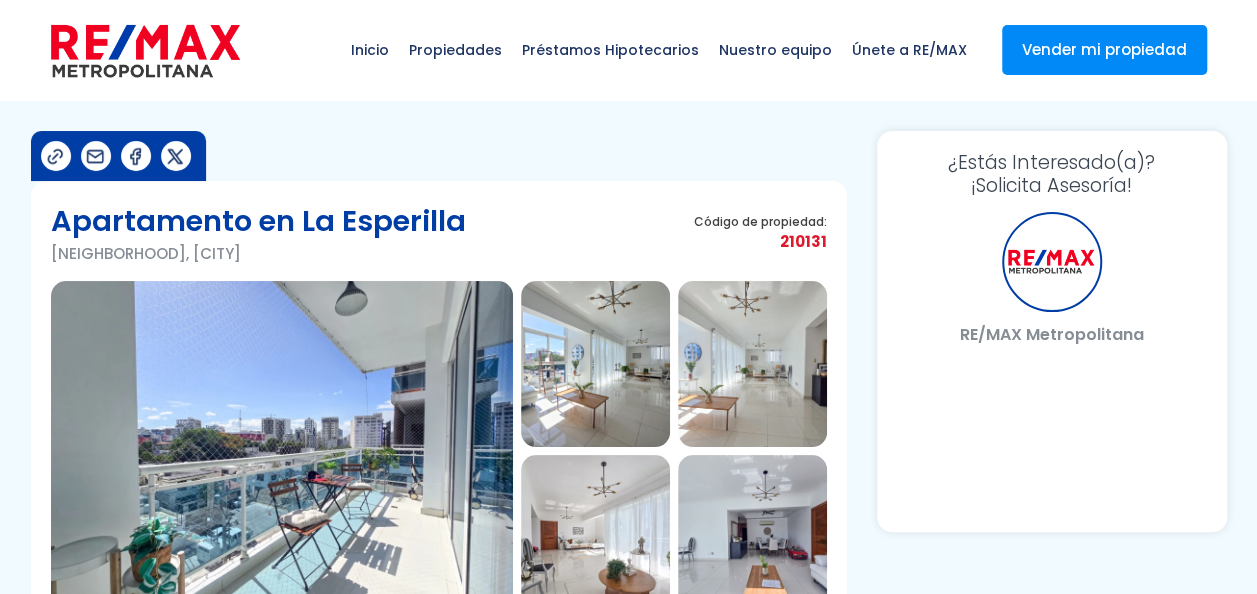 select on "DO" 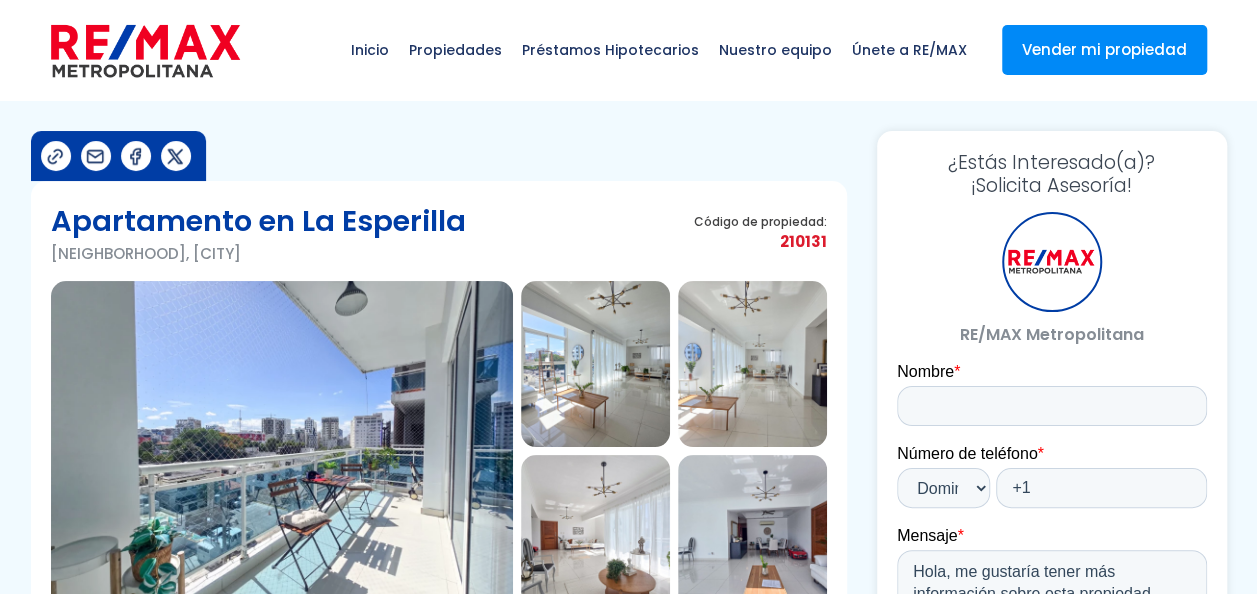 scroll, scrollTop: 0, scrollLeft: 0, axis: both 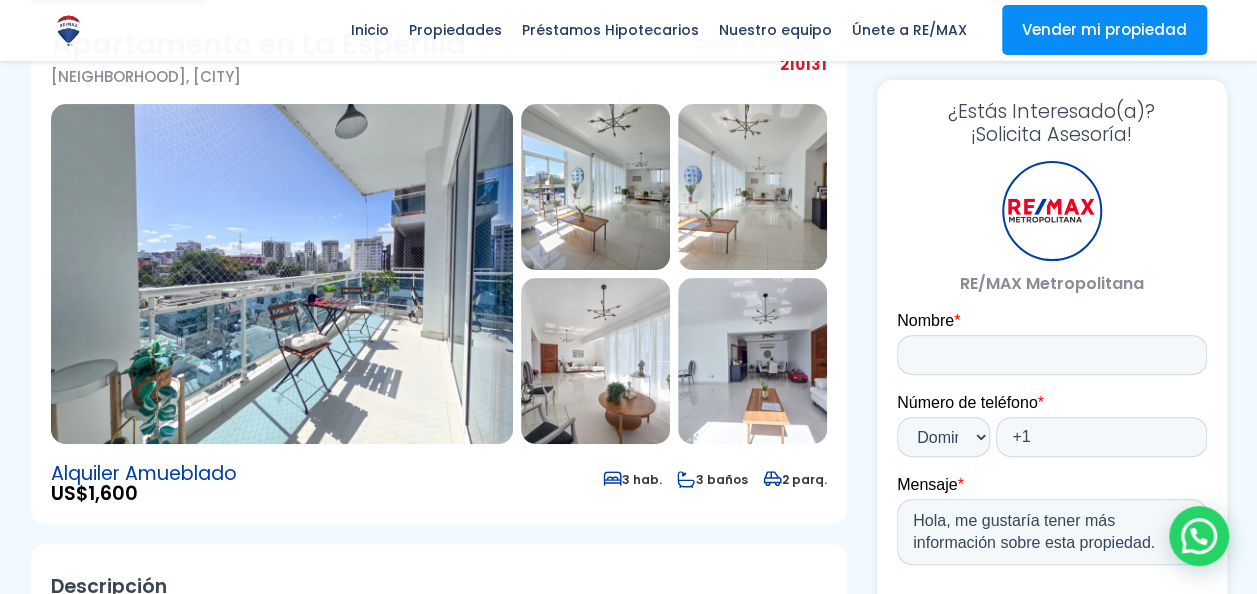 click at bounding box center [595, 187] 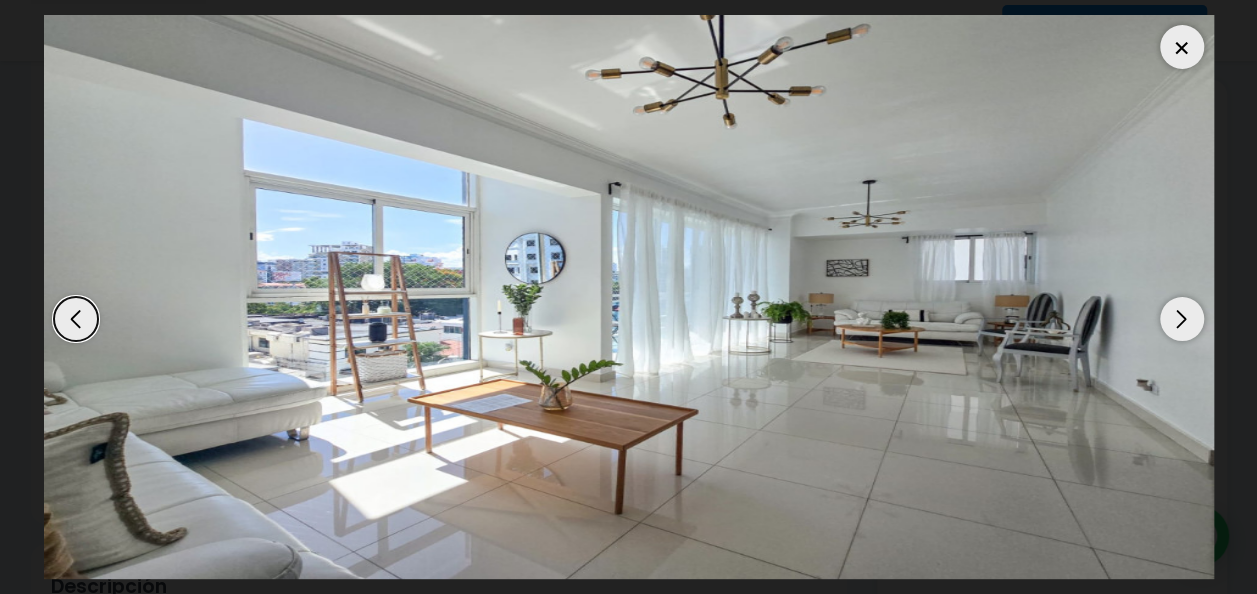 click at bounding box center (1182, 319) 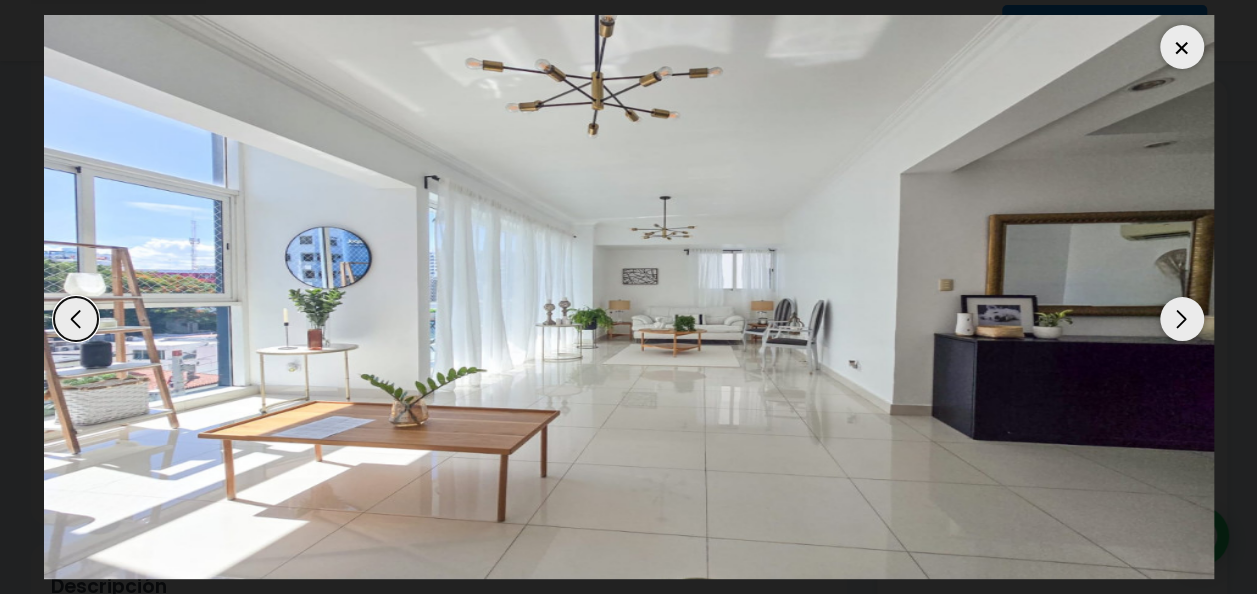 click at bounding box center (1182, 319) 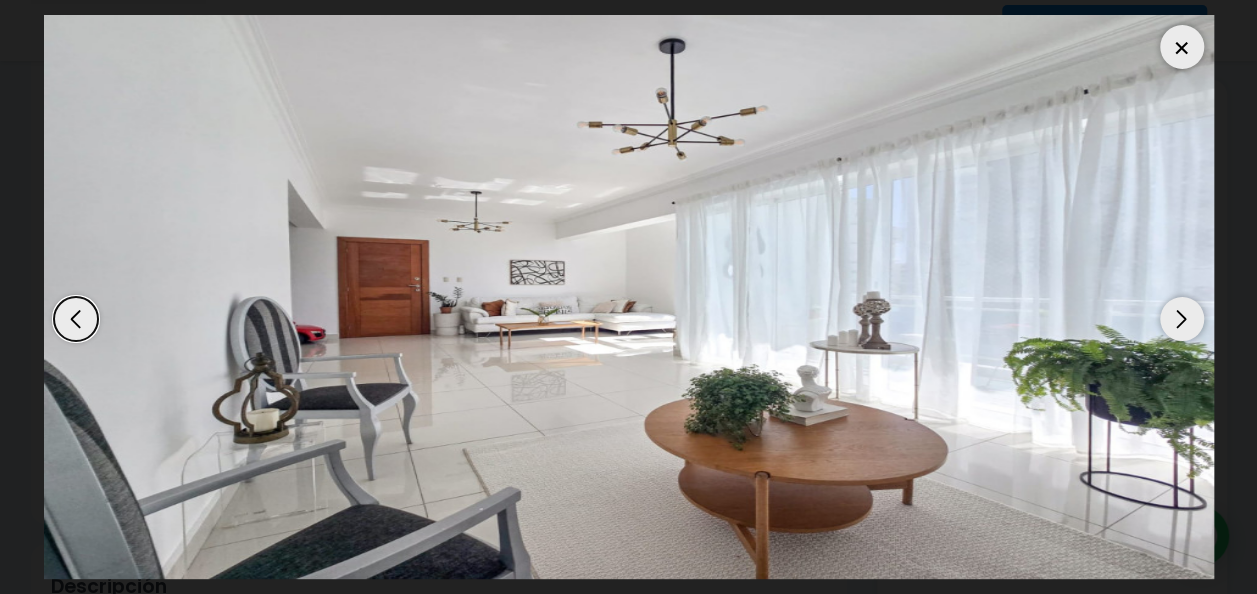 click at bounding box center [1182, 319] 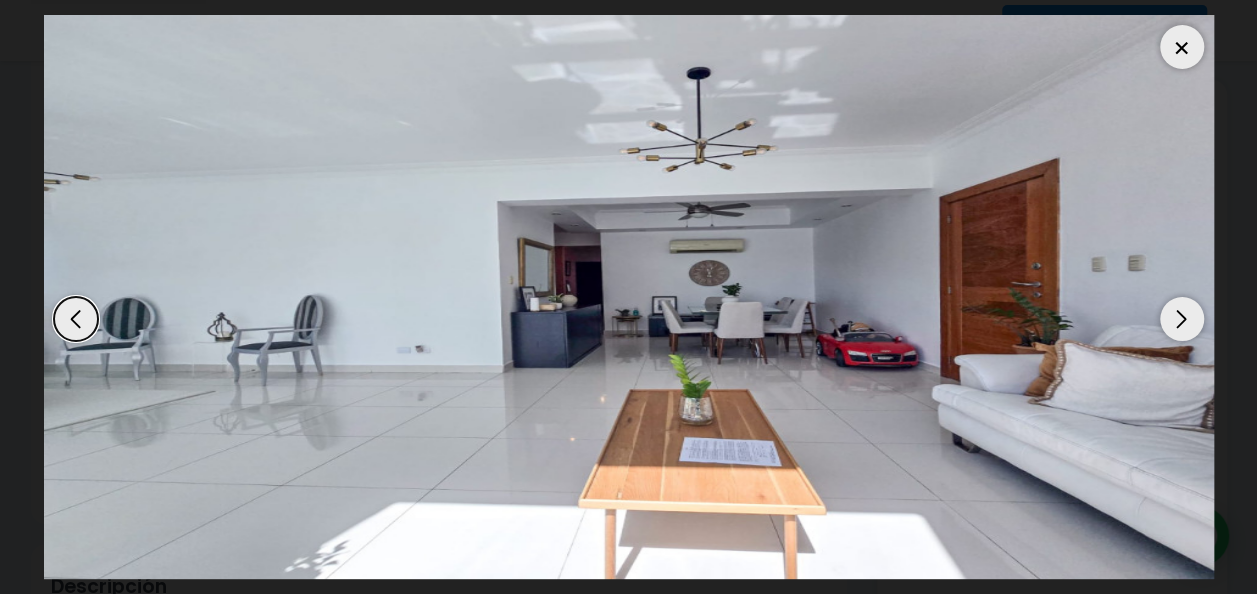 click at bounding box center (1182, 319) 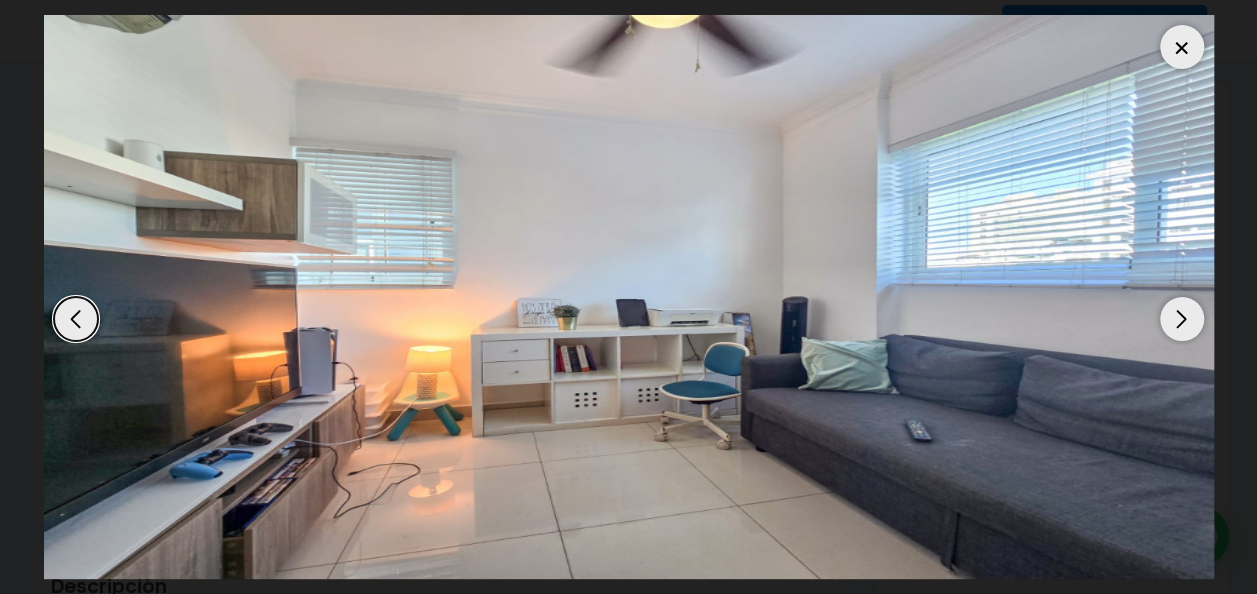 click at bounding box center [1182, 319] 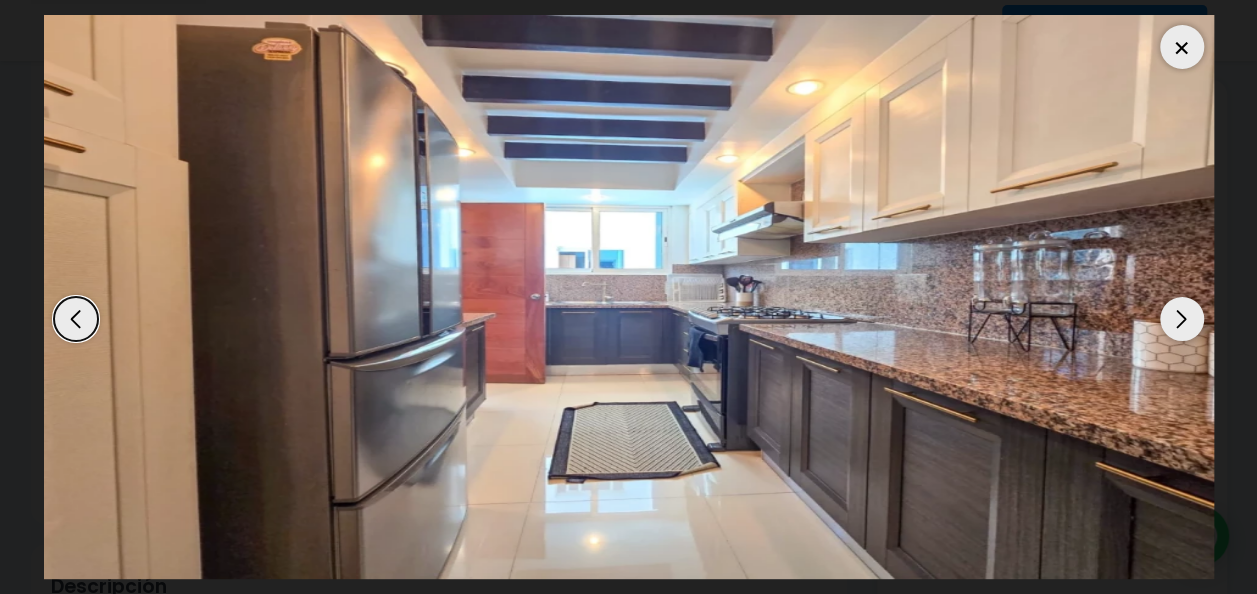 click at bounding box center [76, 319] 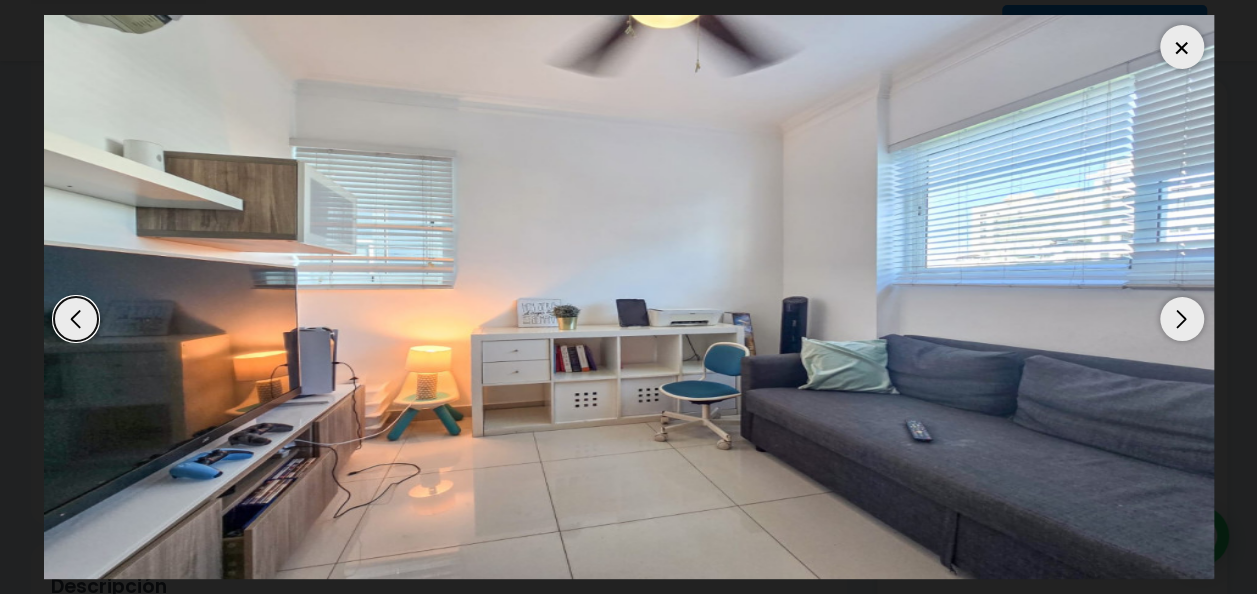 click at bounding box center [1182, 319] 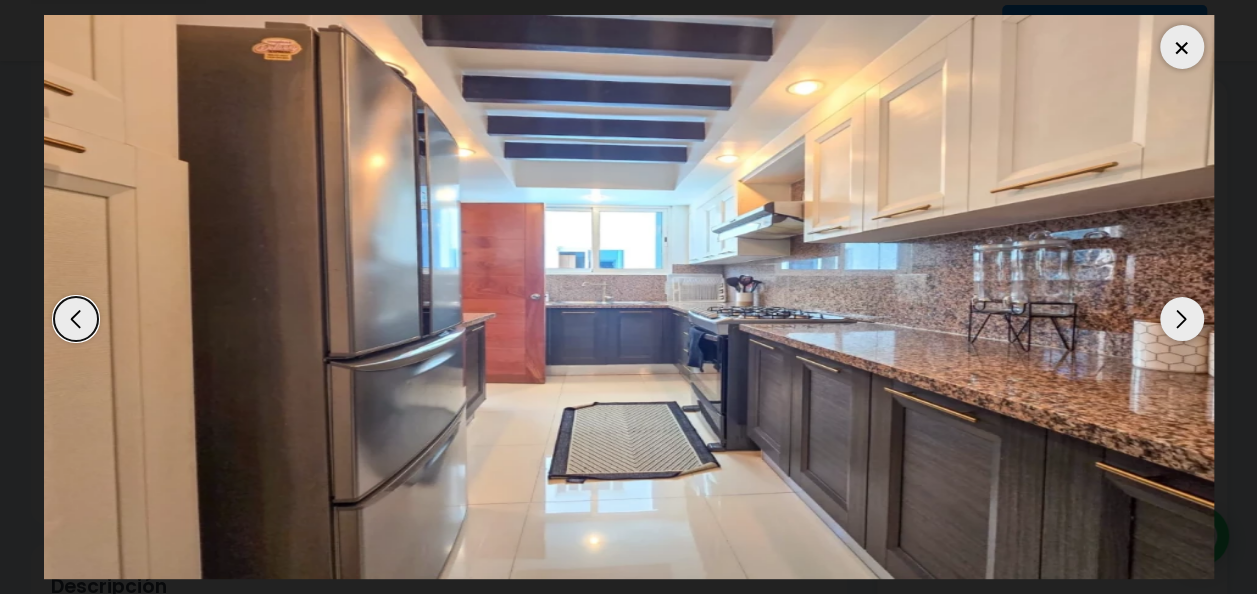 click at bounding box center [1182, 319] 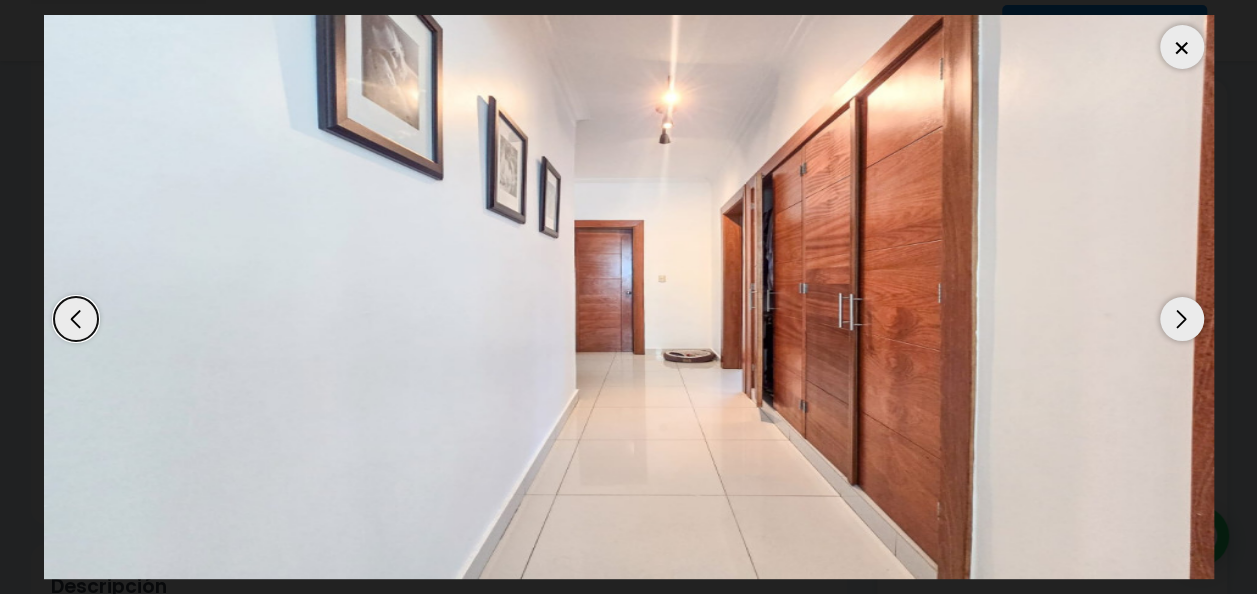 click at bounding box center (1182, 319) 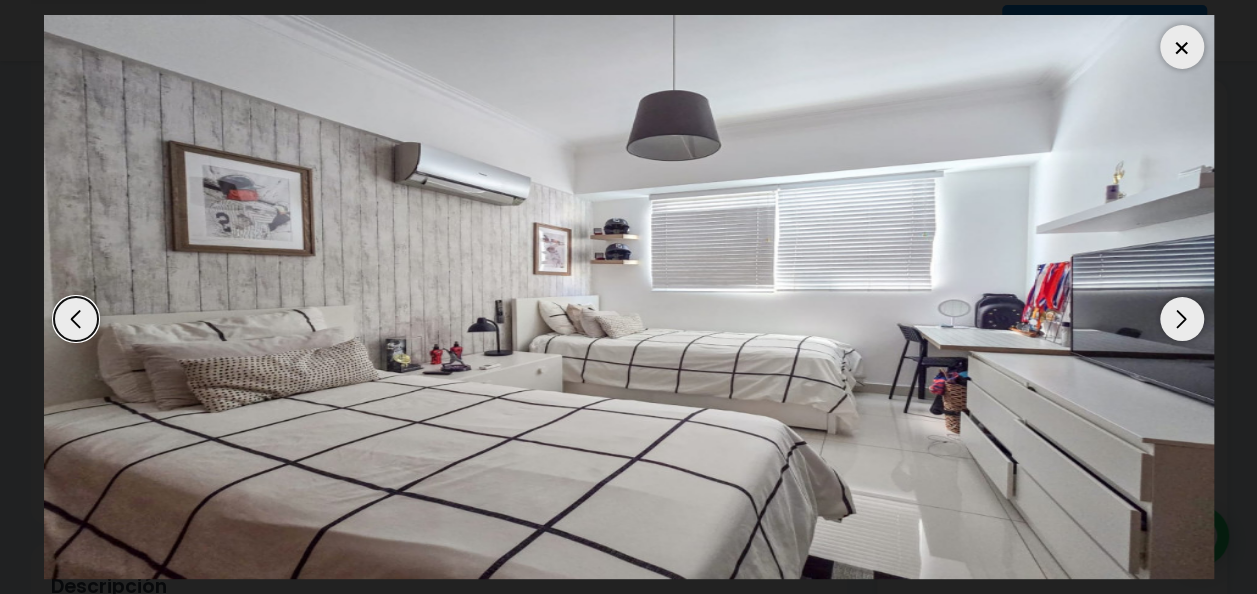 click at bounding box center [1182, 319] 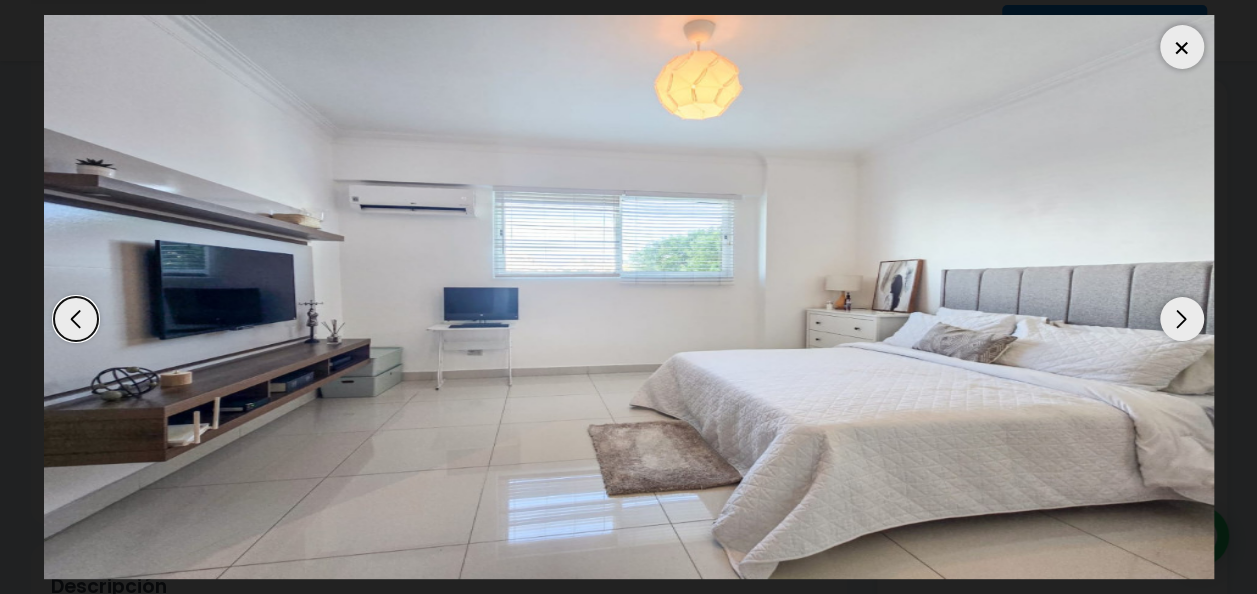 click at bounding box center (1182, 319) 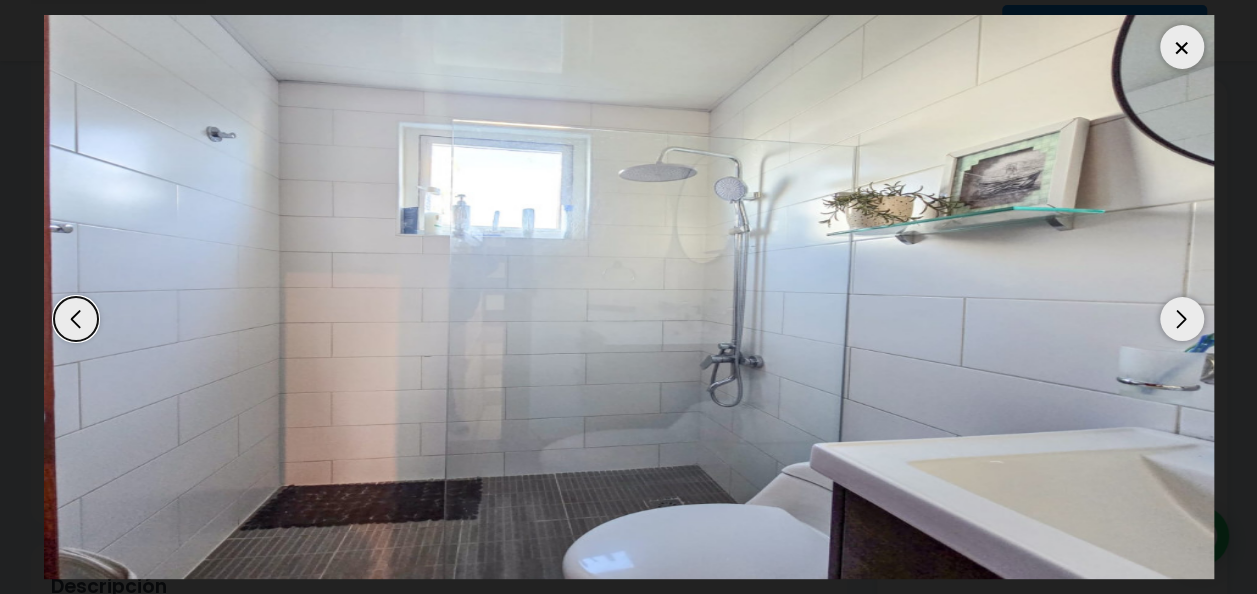 click at bounding box center [1182, 319] 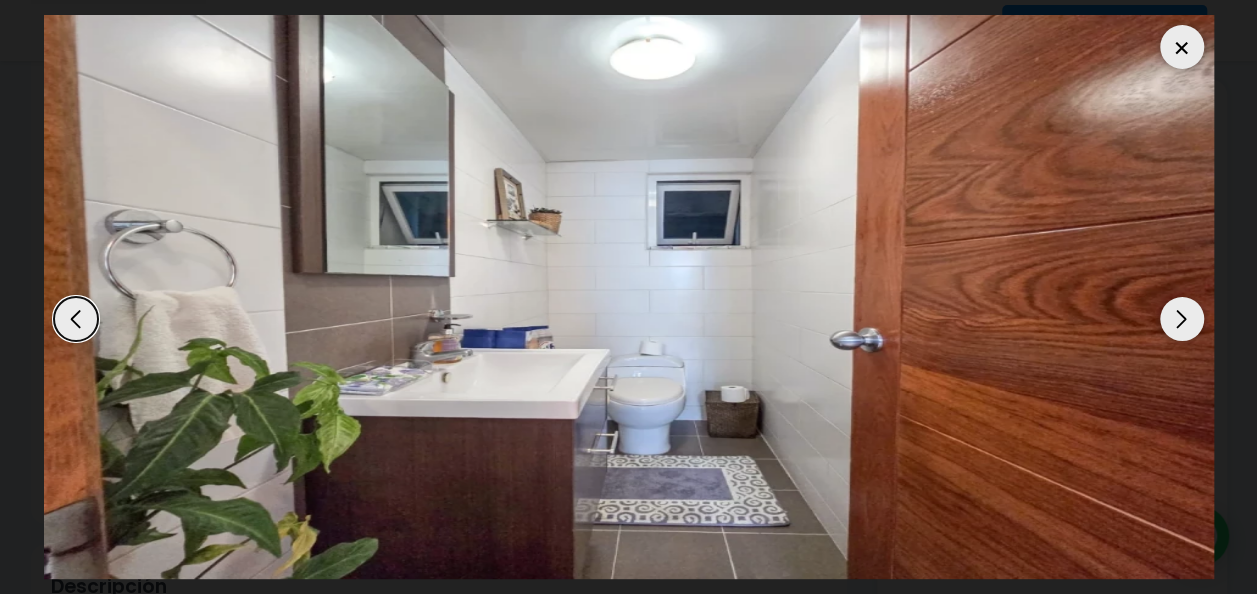 click at bounding box center (1182, 319) 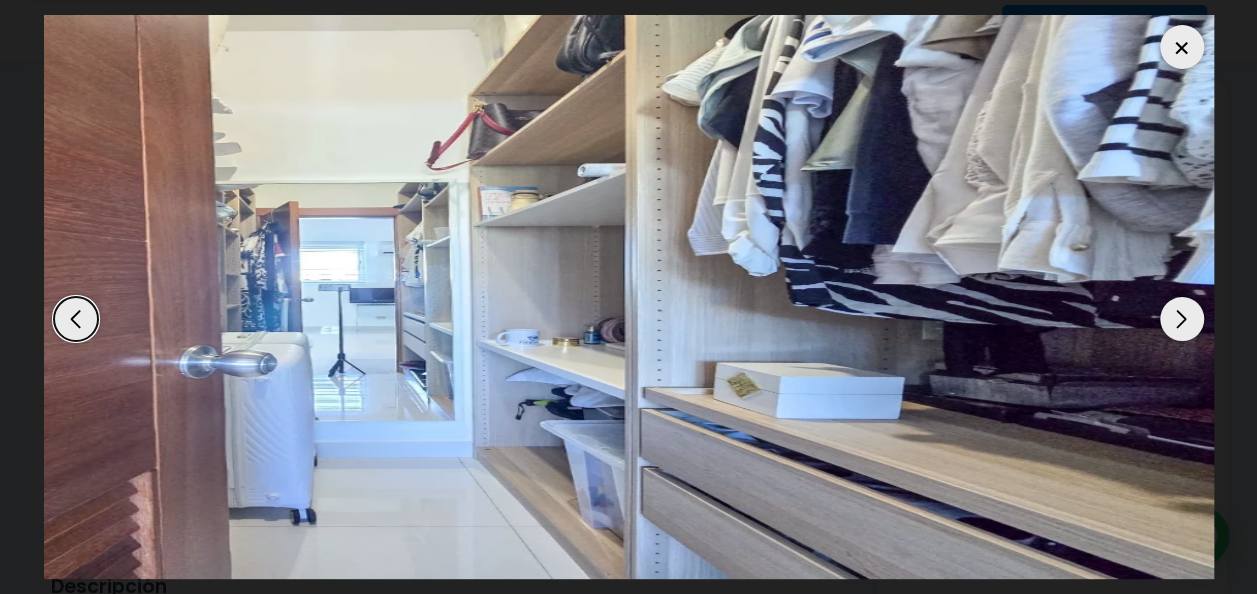 click at bounding box center (1182, 319) 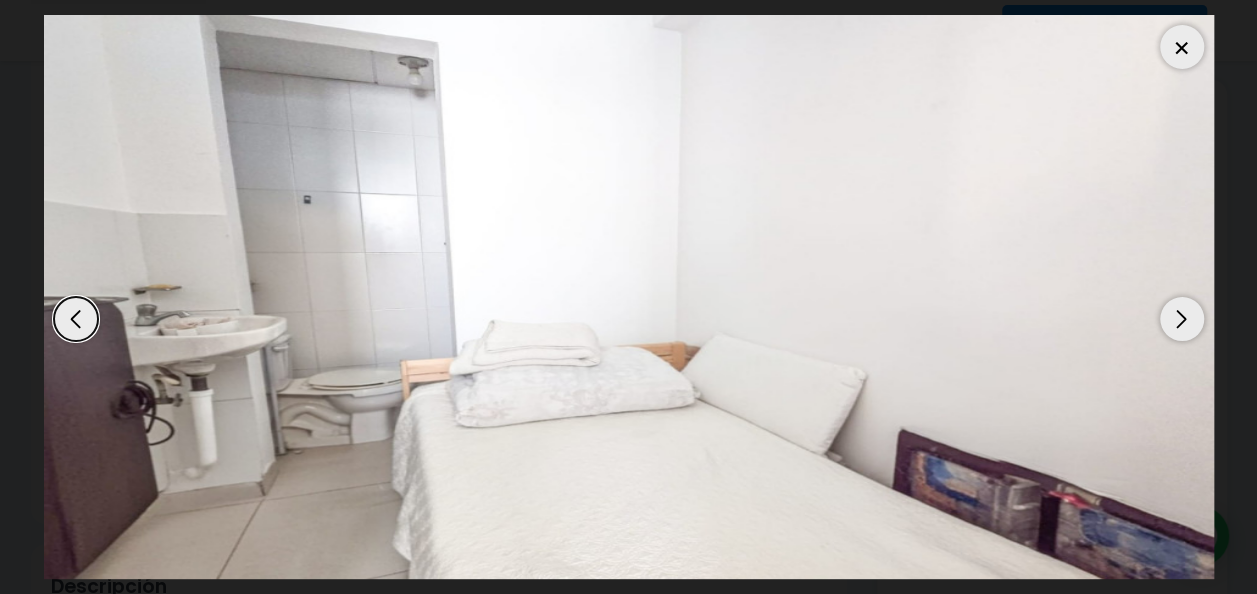 click at bounding box center [1182, 319] 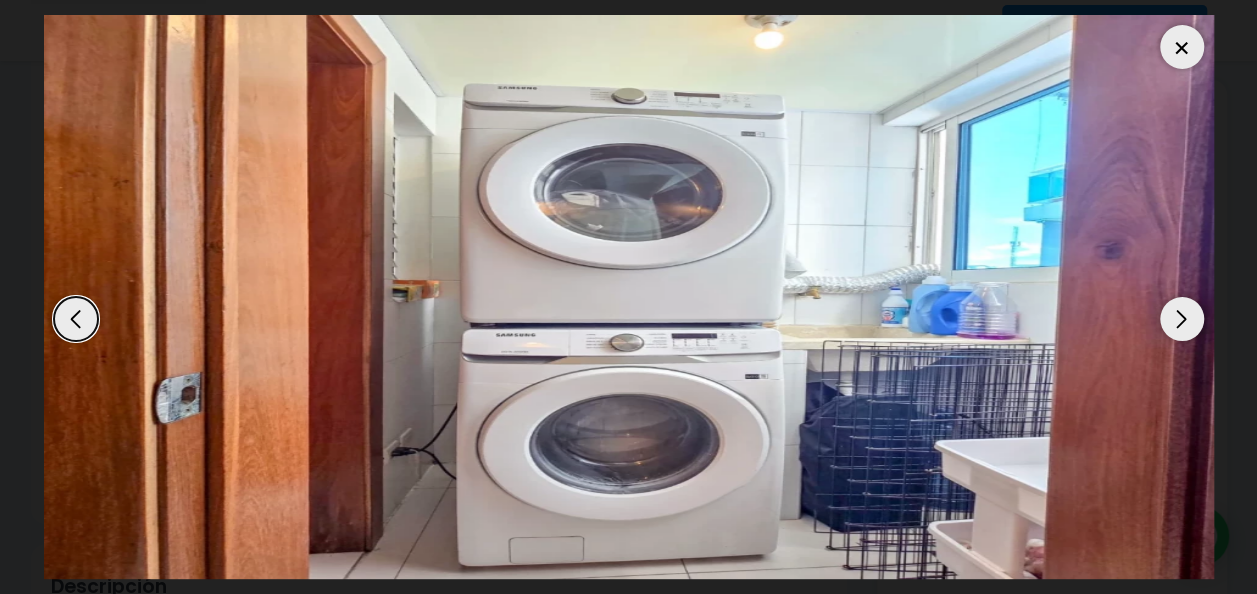 click at bounding box center (1182, 319) 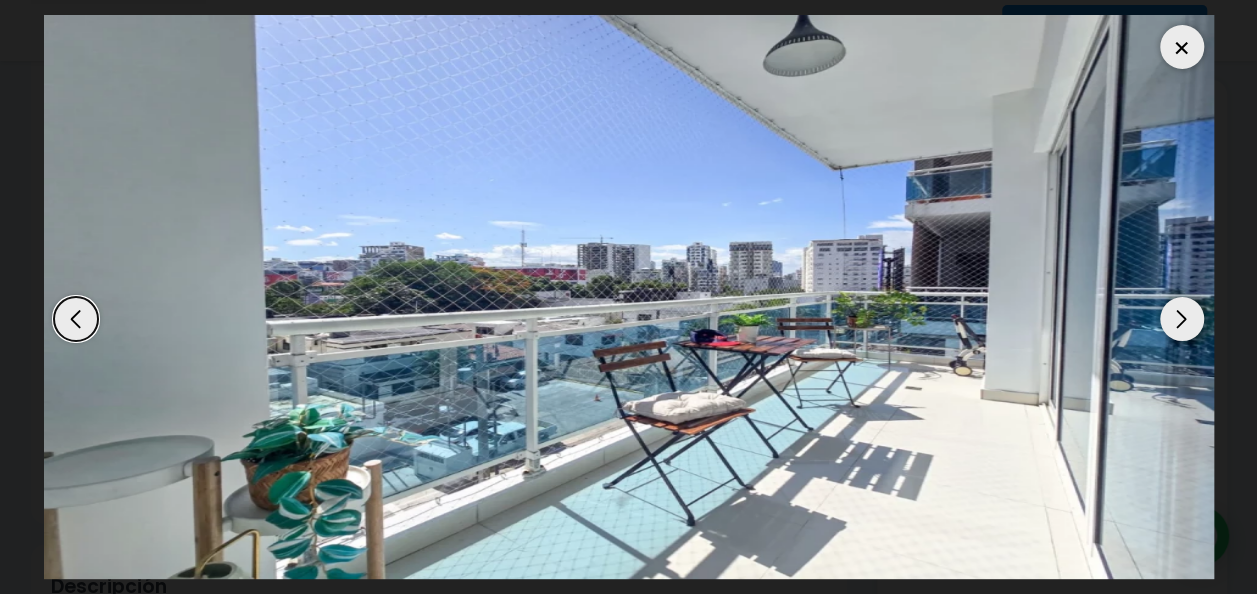 click at bounding box center (1182, 319) 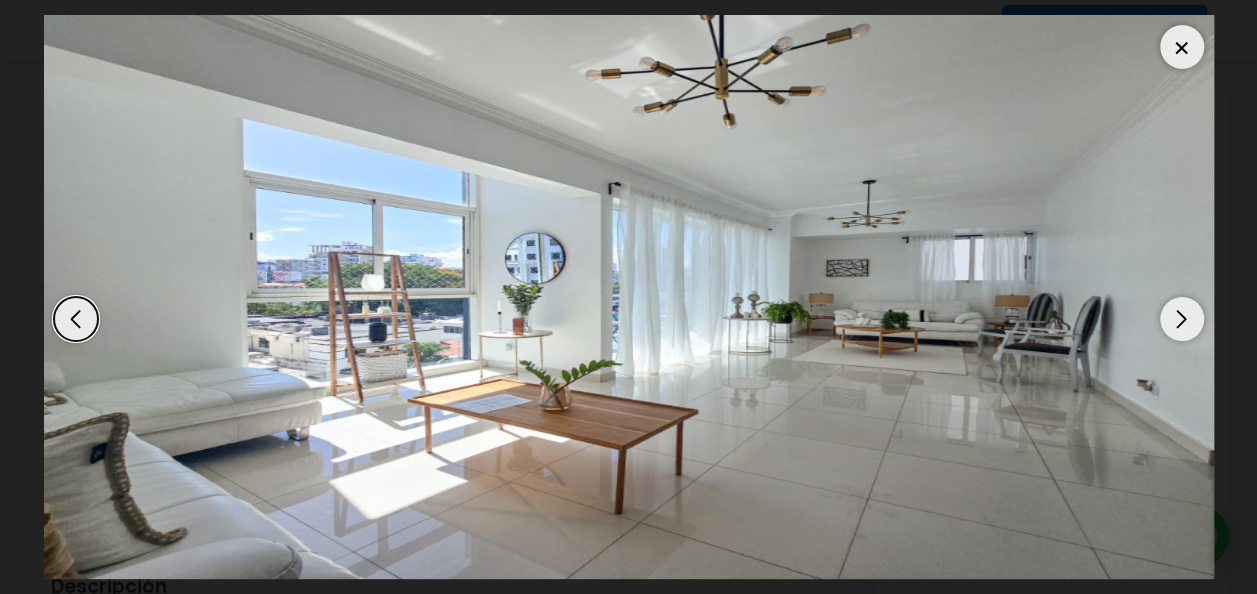 click at bounding box center (1182, 47) 